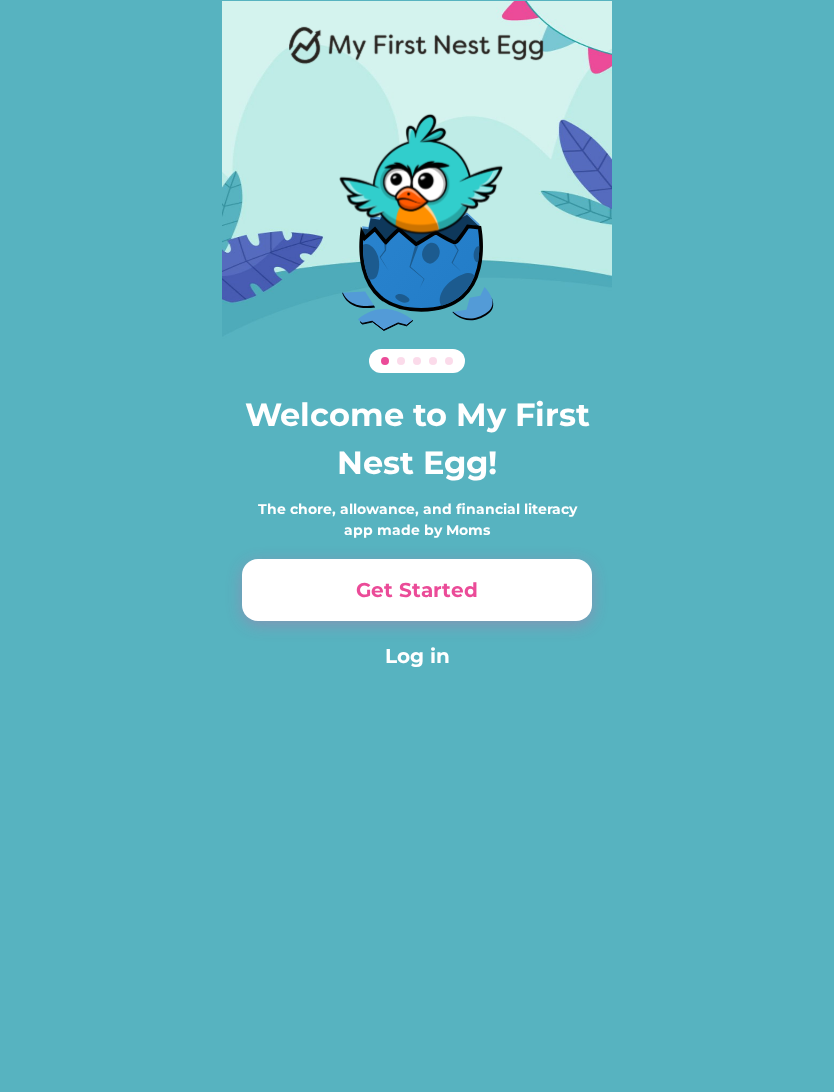 scroll, scrollTop: 0, scrollLeft: 0, axis: both 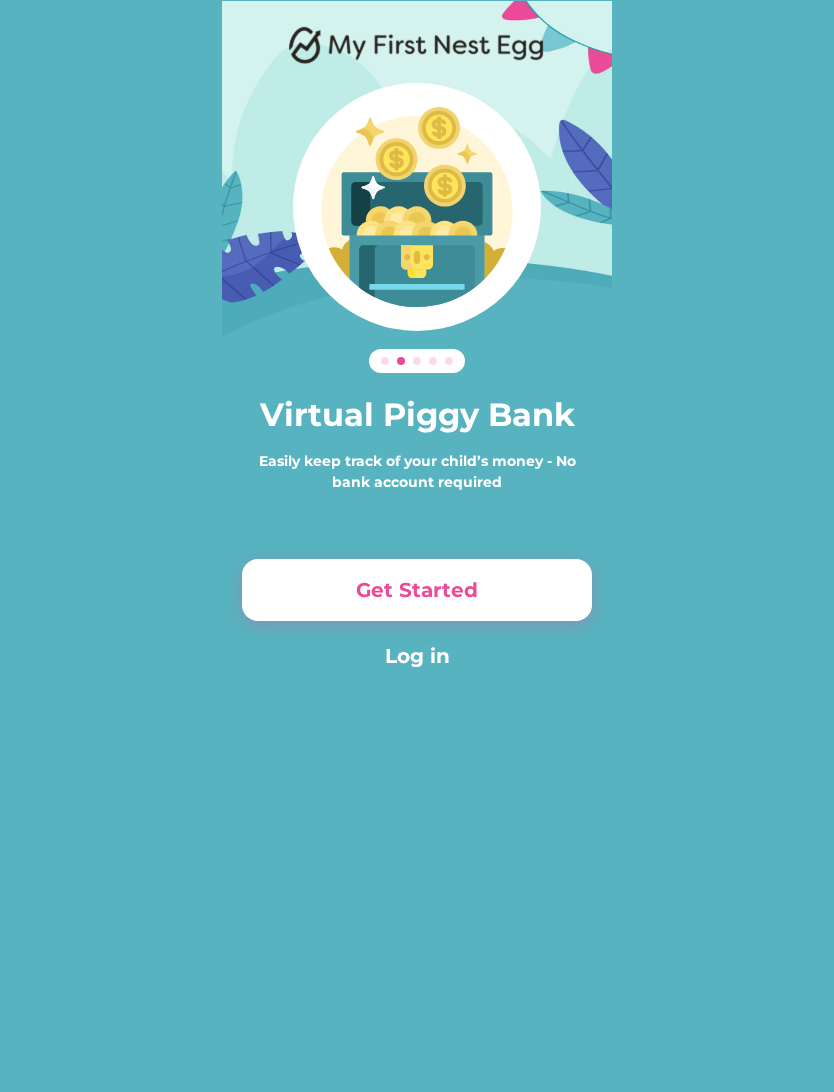 click on "Get Started" at bounding box center (417, 590) 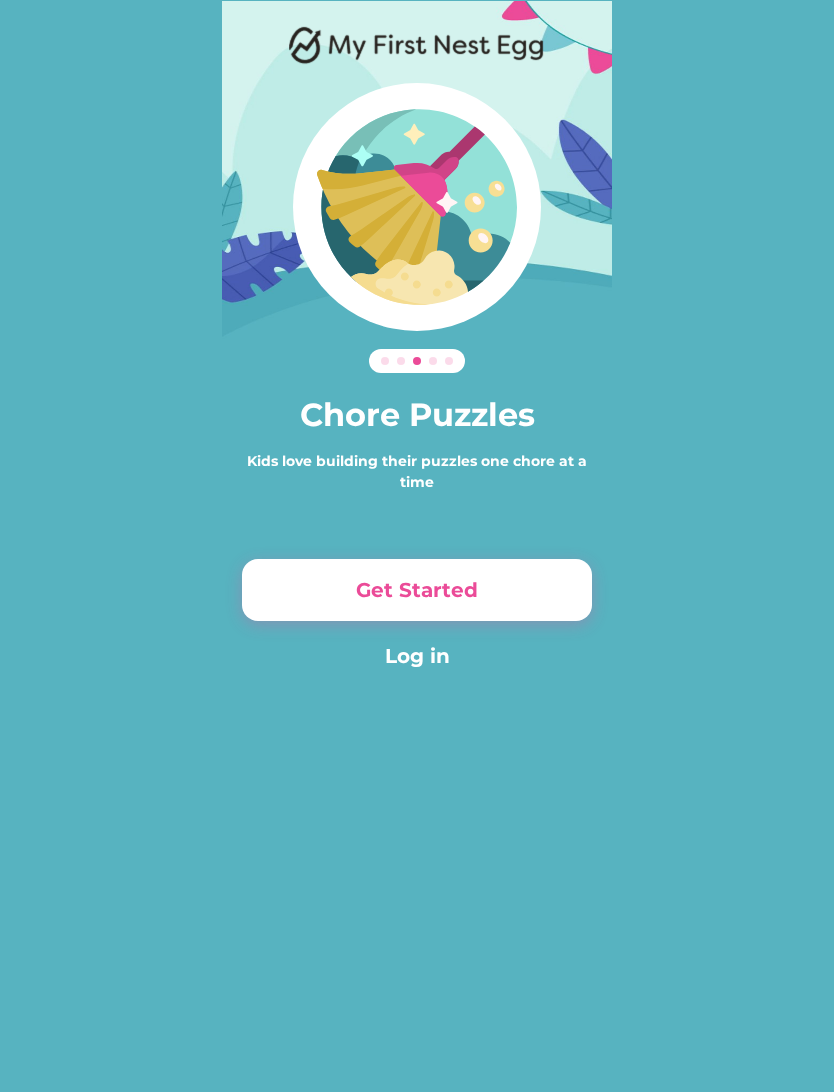 click on "Get Started" at bounding box center (417, 590) 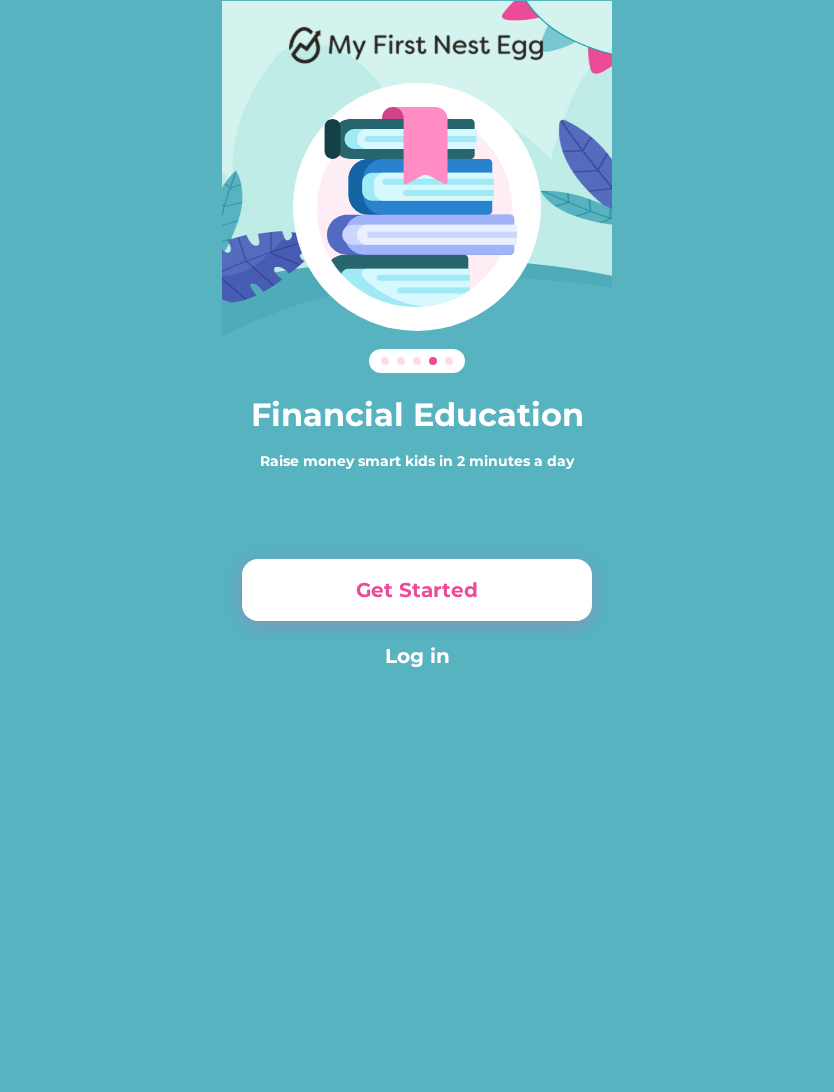click on "Get Started" at bounding box center [417, 590] 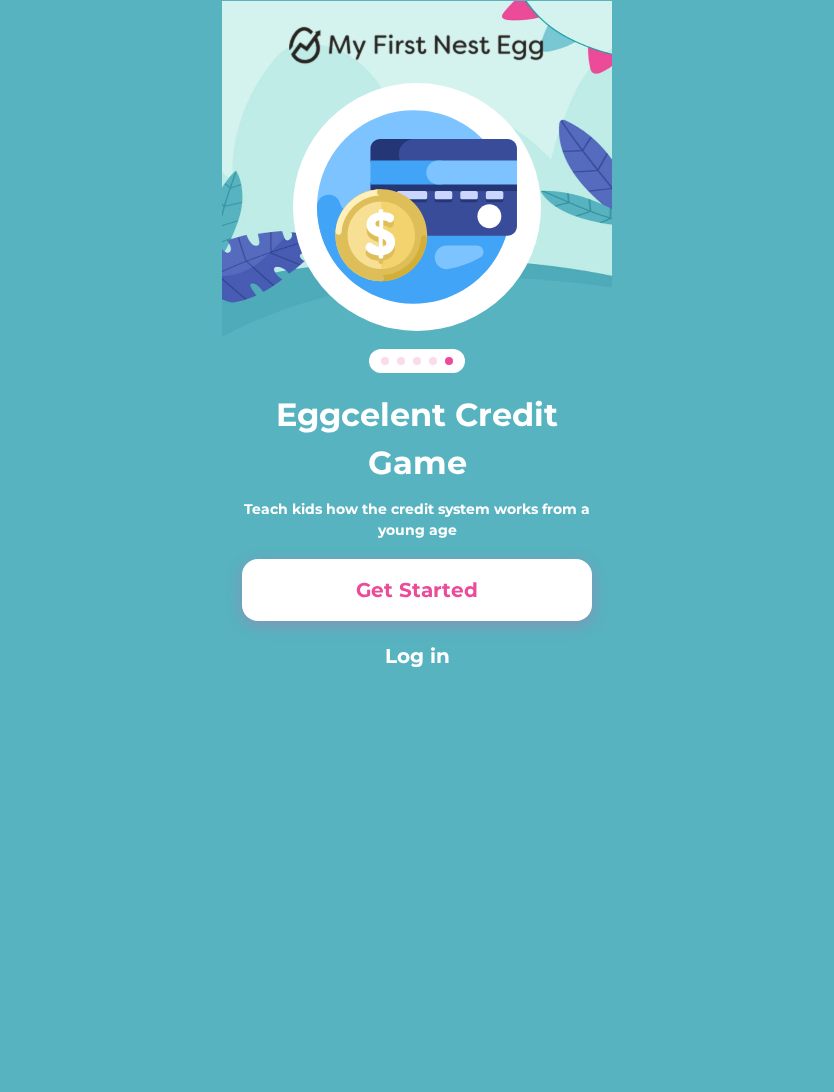 click on "Get Started" at bounding box center (417, 590) 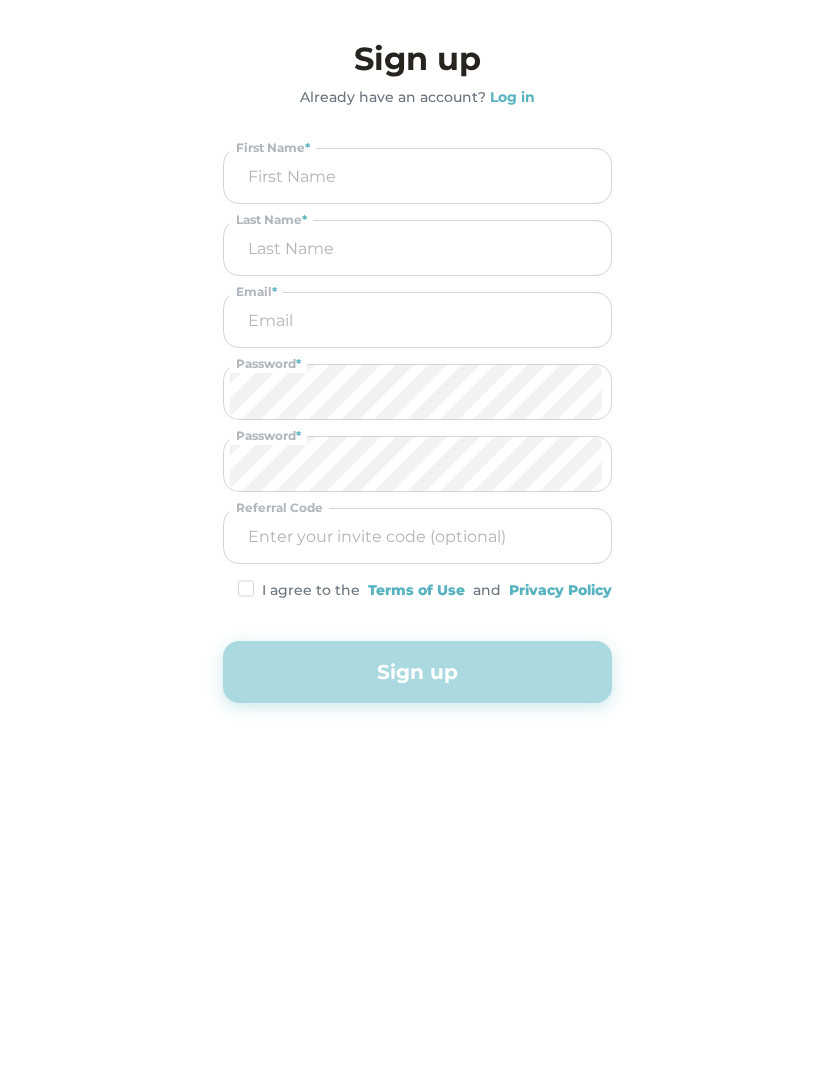 click at bounding box center [417, 176] 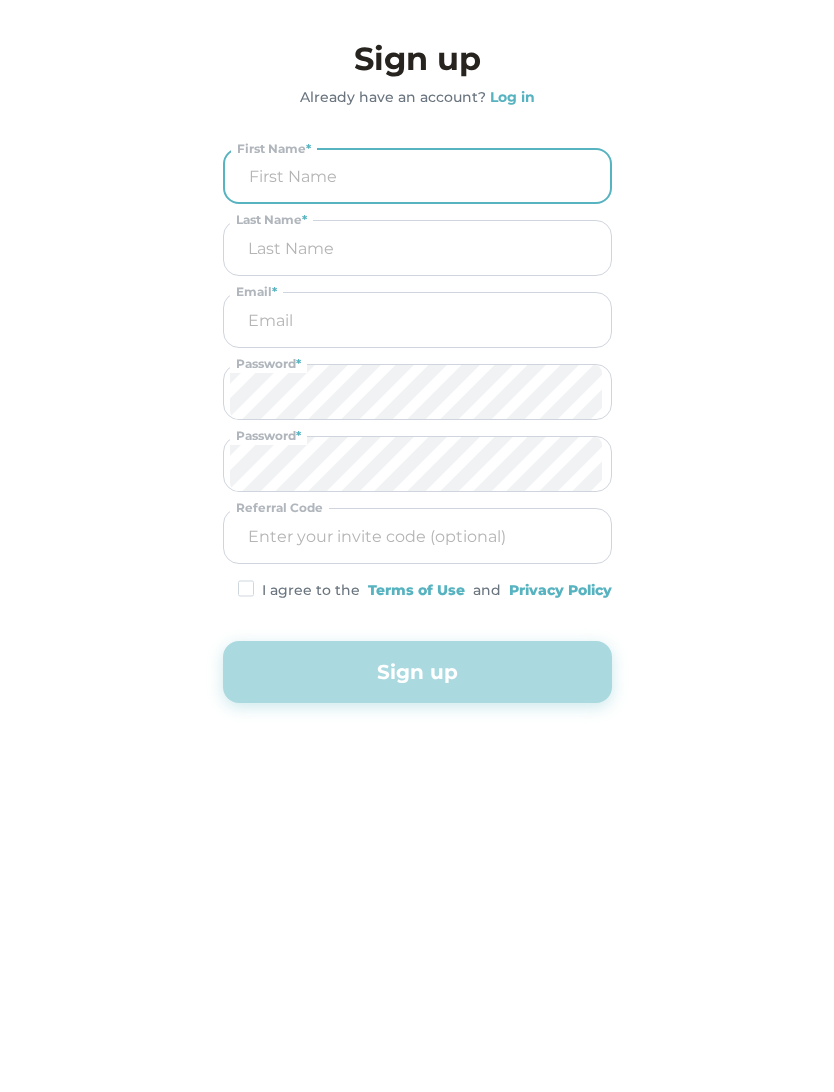 click at bounding box center [417, 176] 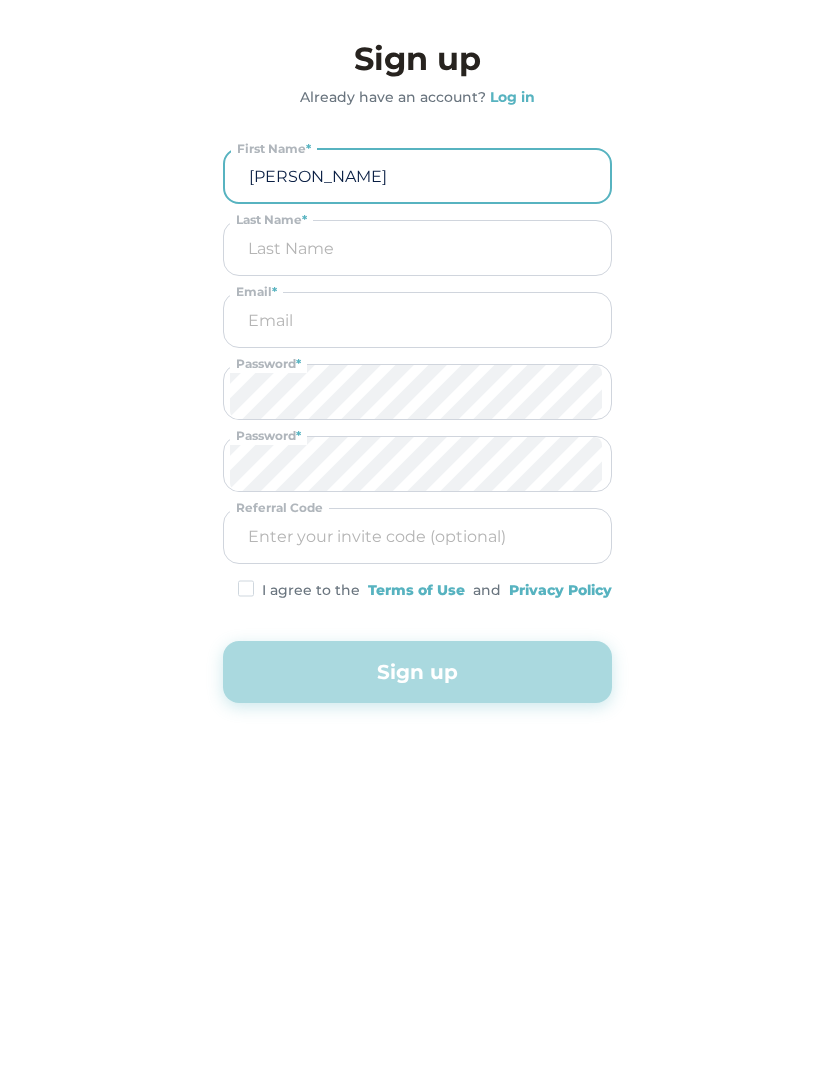 type on "Maria" 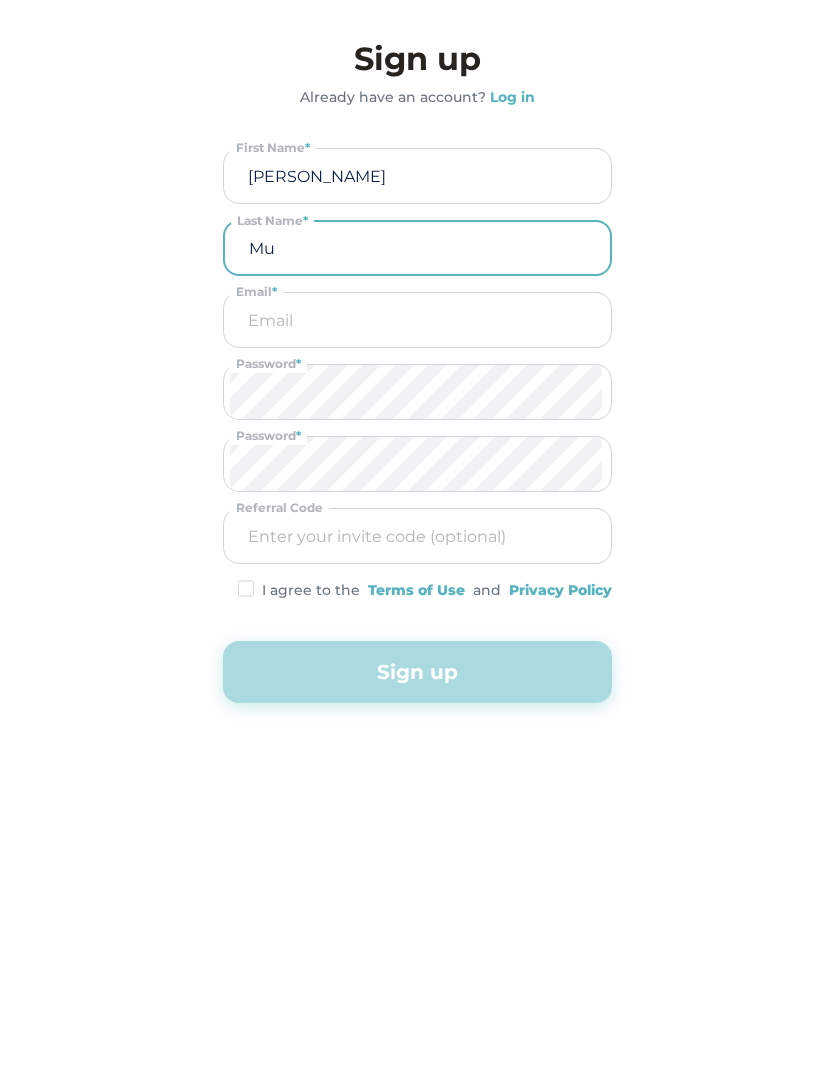 type on "Mul" 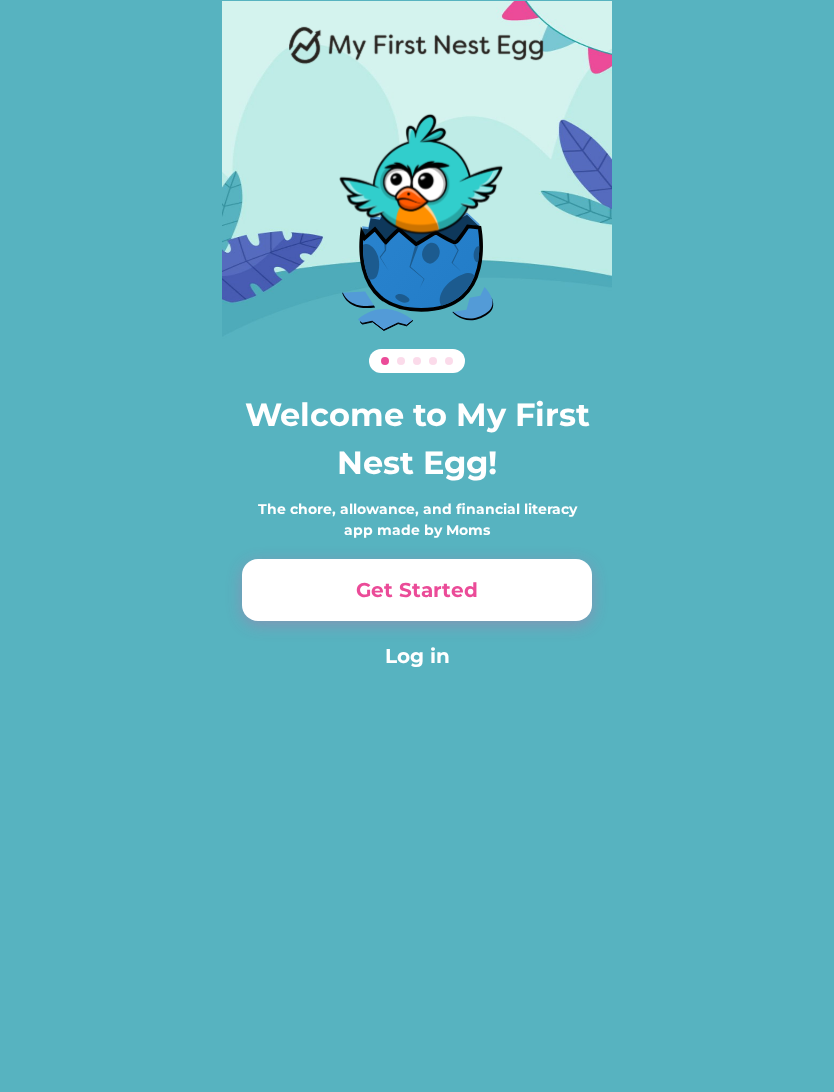 scroll, scrollTop: 0, scrollLeft: 0, axis: both 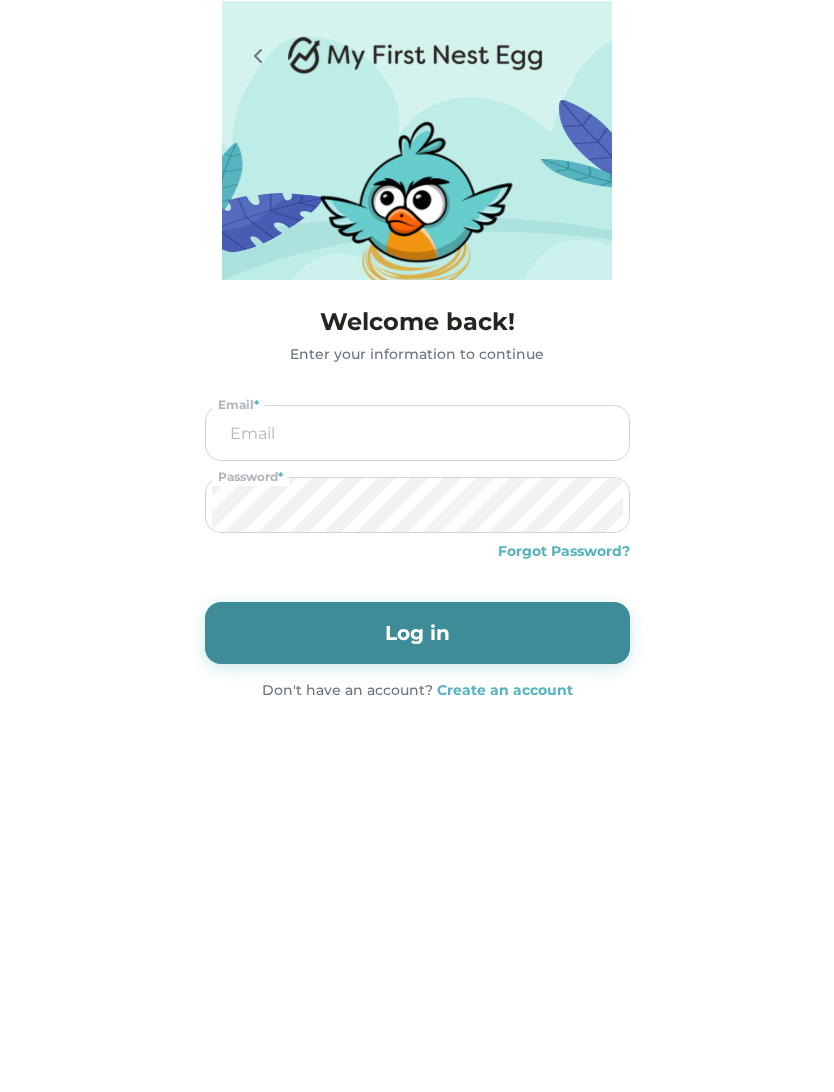 click at bounding box center [417, 433] 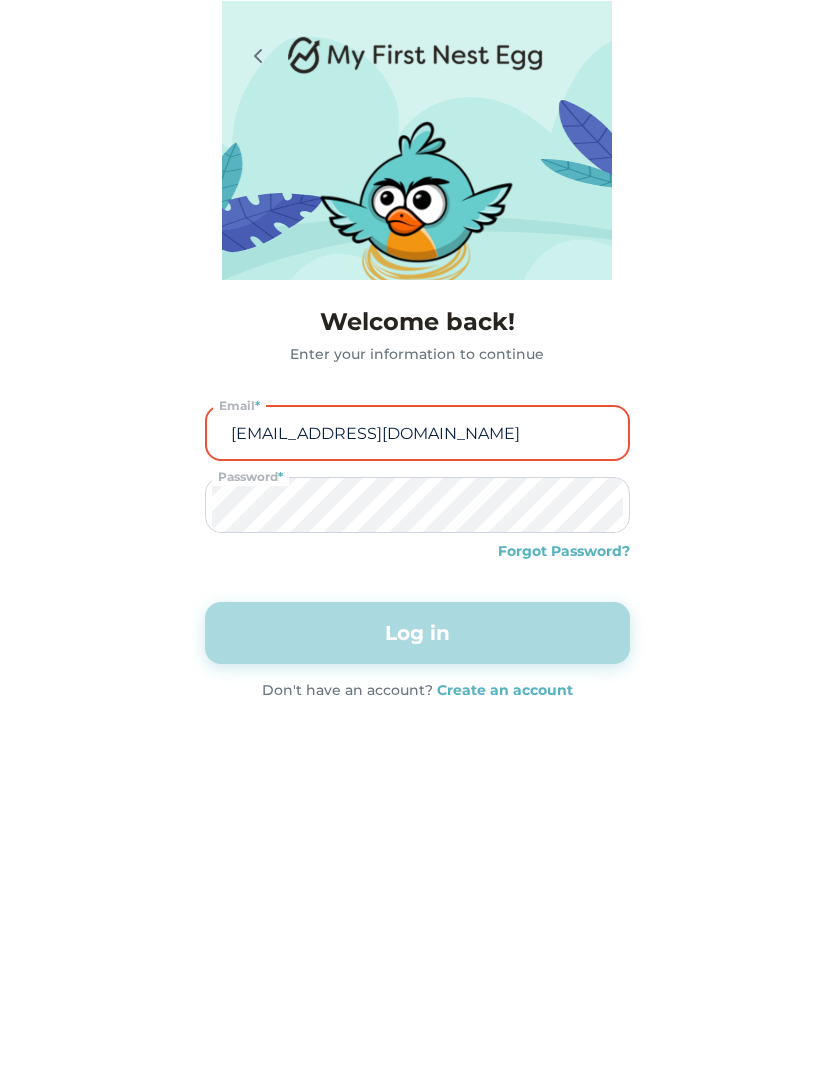 type on "mariasmulhern@gmail.com" 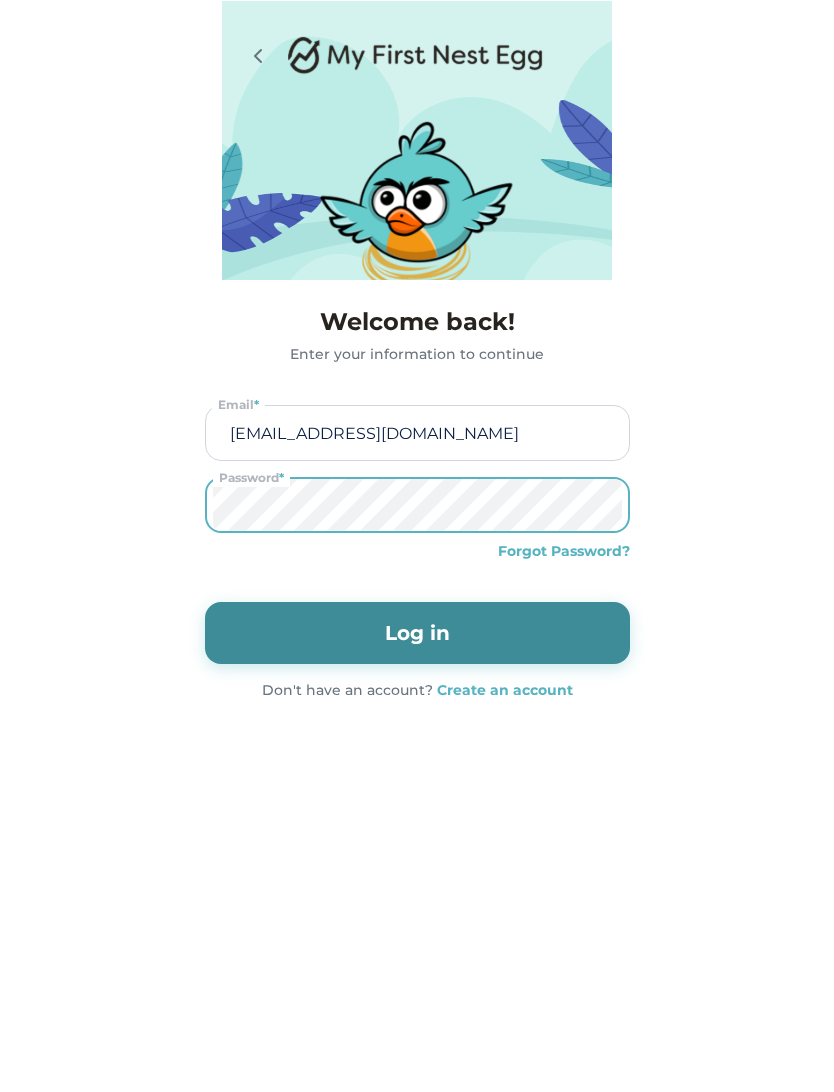 click on "Log in" at bounding box center [417, 633] 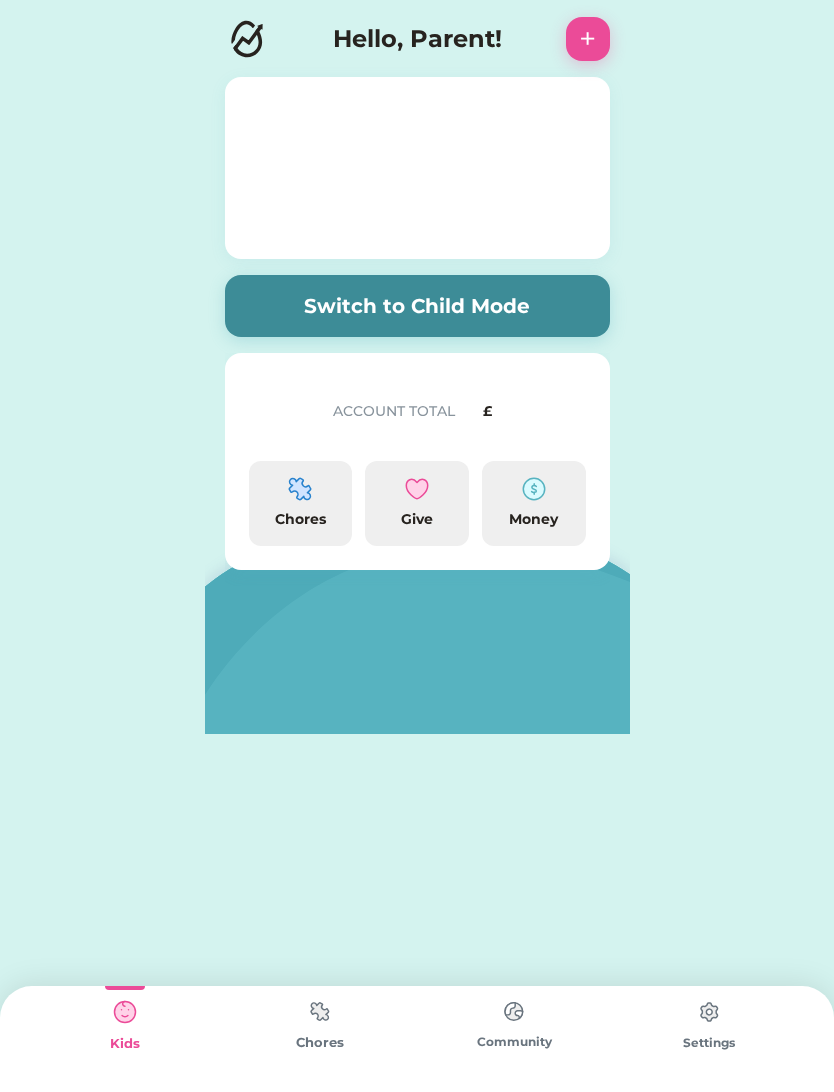 scroll, scrollTop: 0, scrollLeft: 0, axis: both 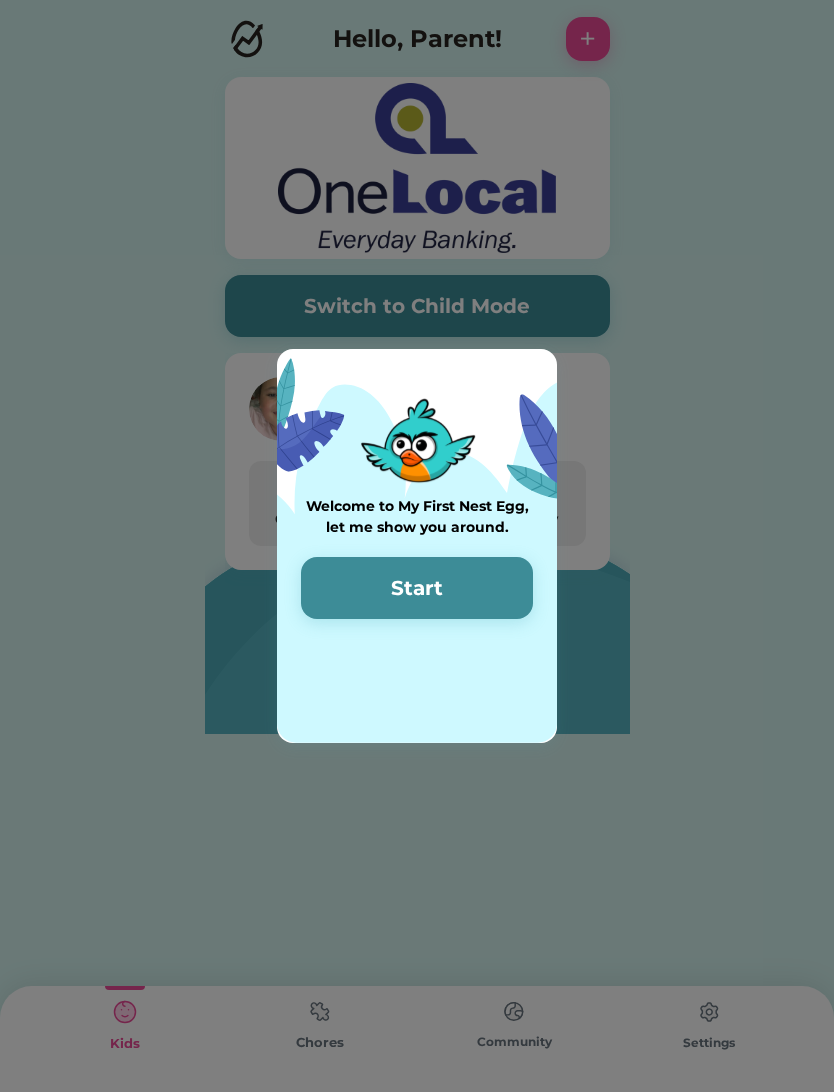 click on "Start" at bounding box center (417, 588) 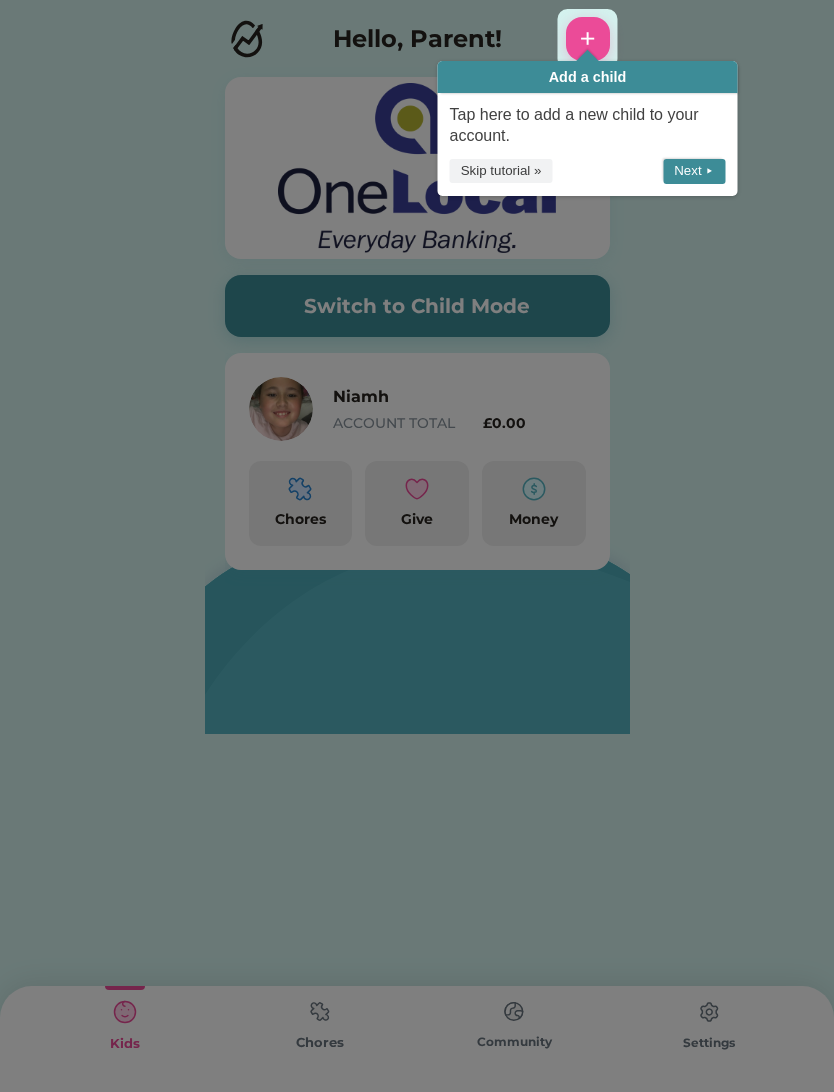 click 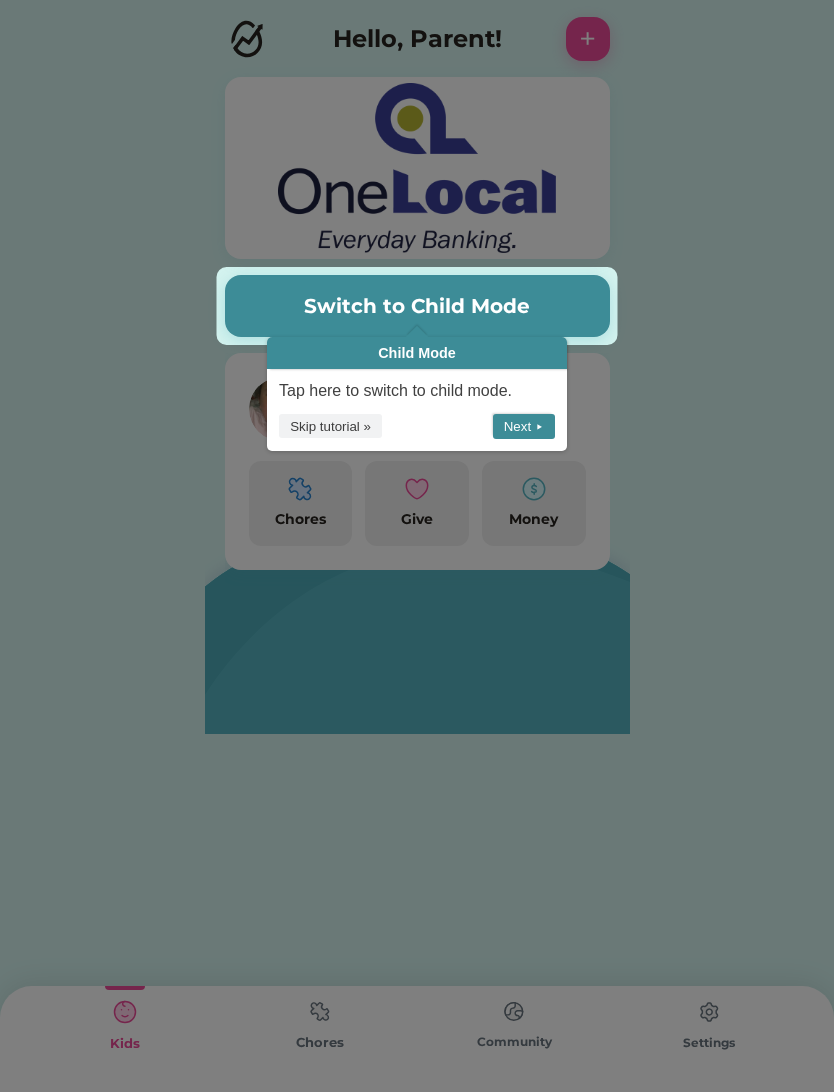 click 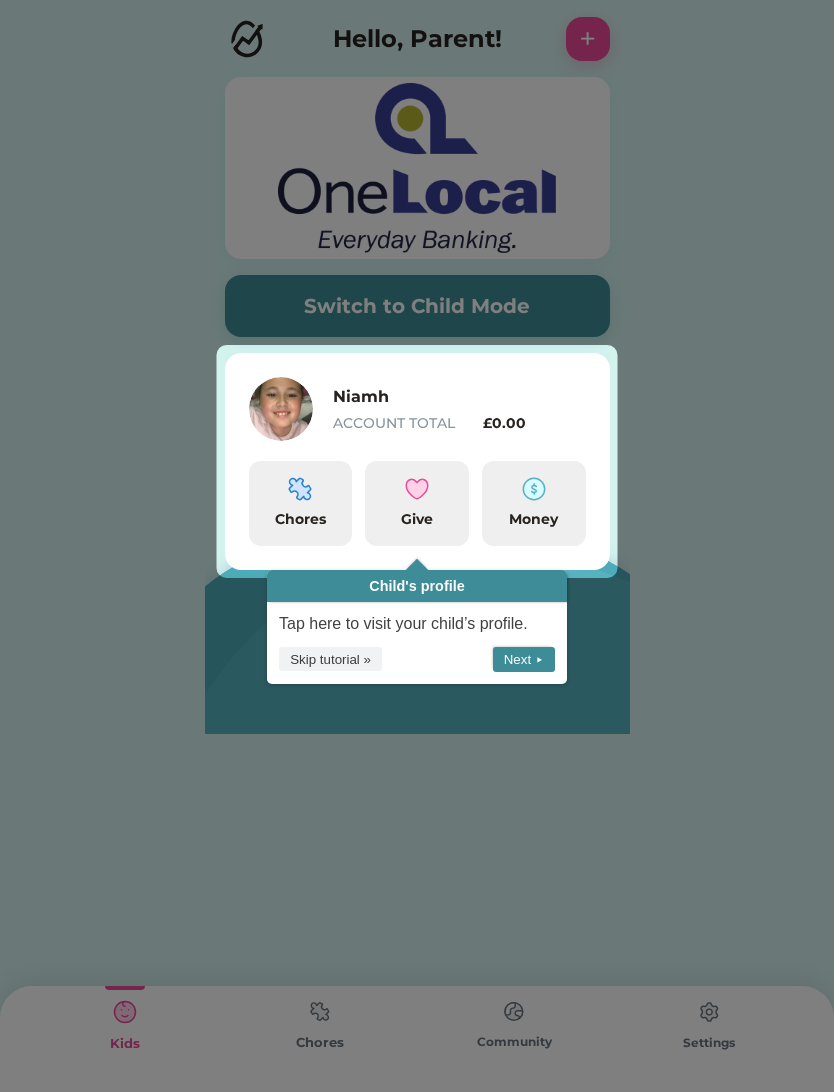 click at bounding box center [534, 489] 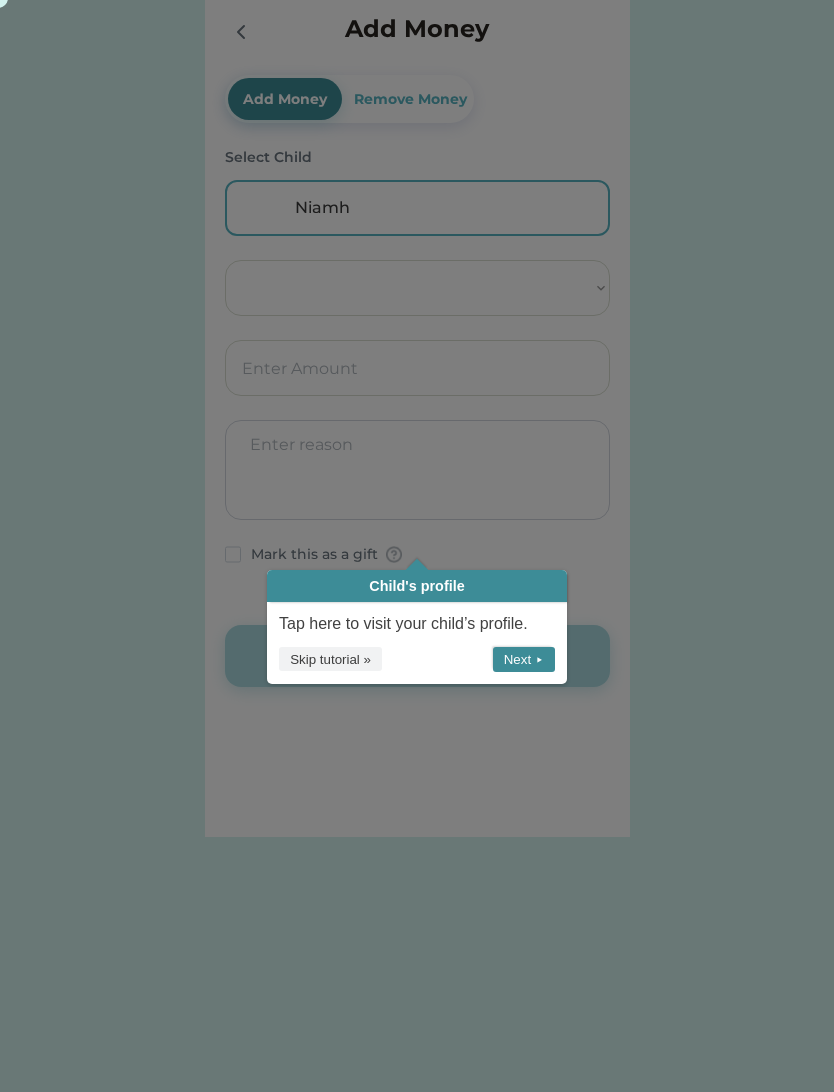 select on ""PLACEHOLDER_1427118222253"" 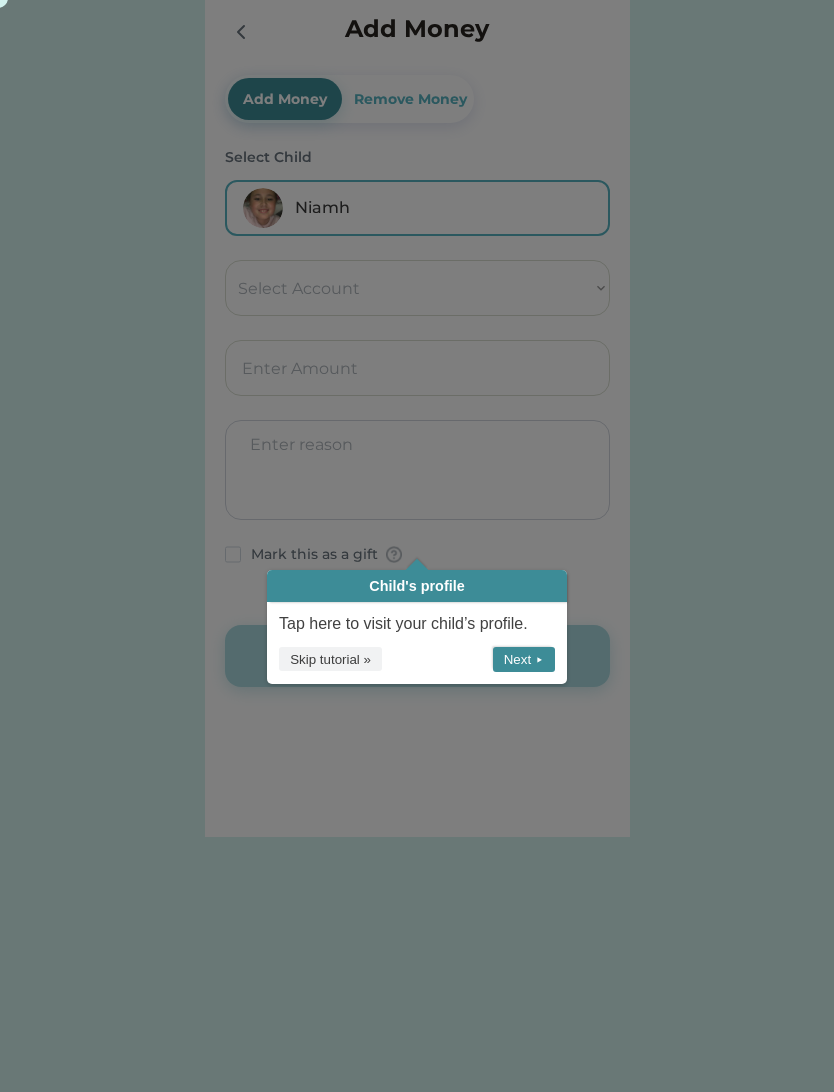 click 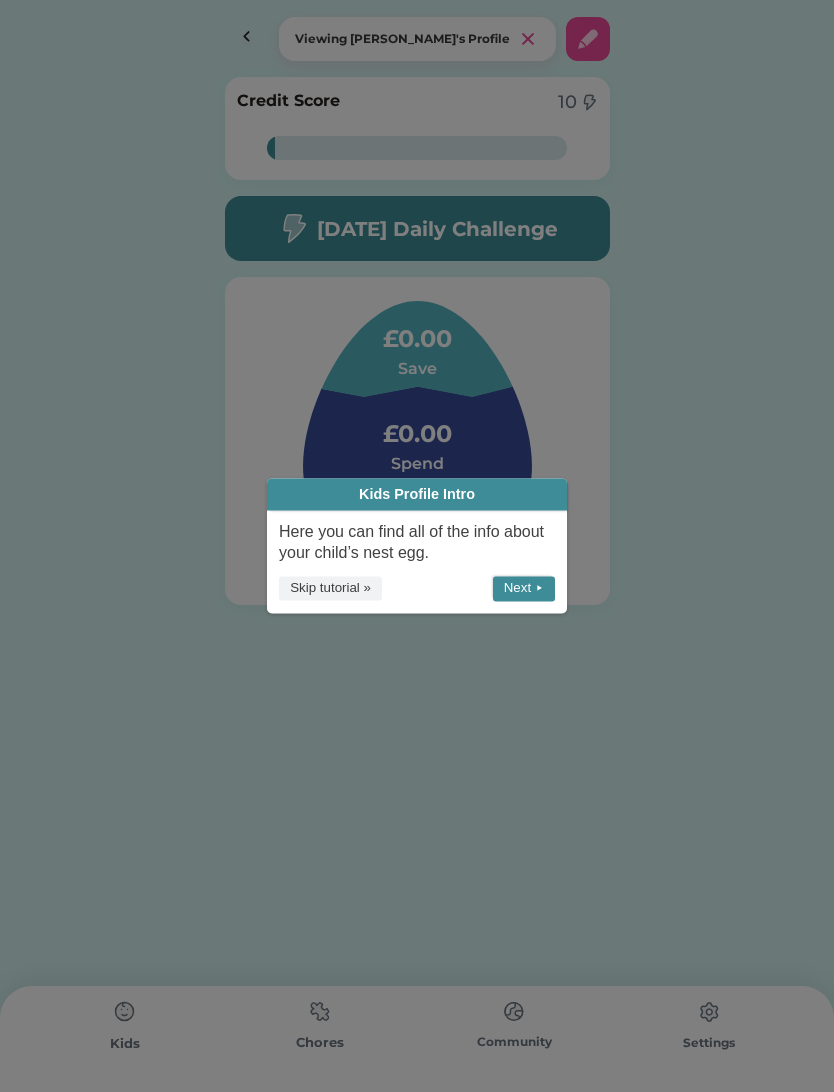 click on "Skip tutorial »" at bounding box center (330, 588) 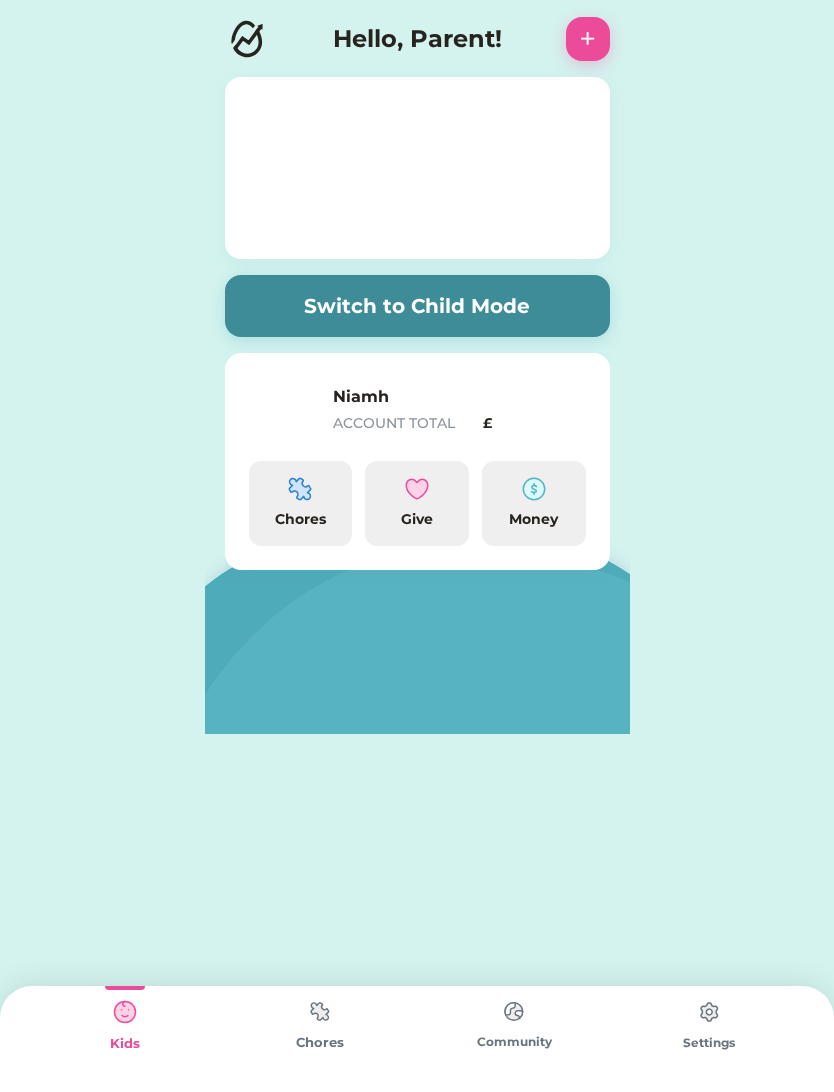 scroll, scrollTop: 0, scrollLeft: 0, axis: both 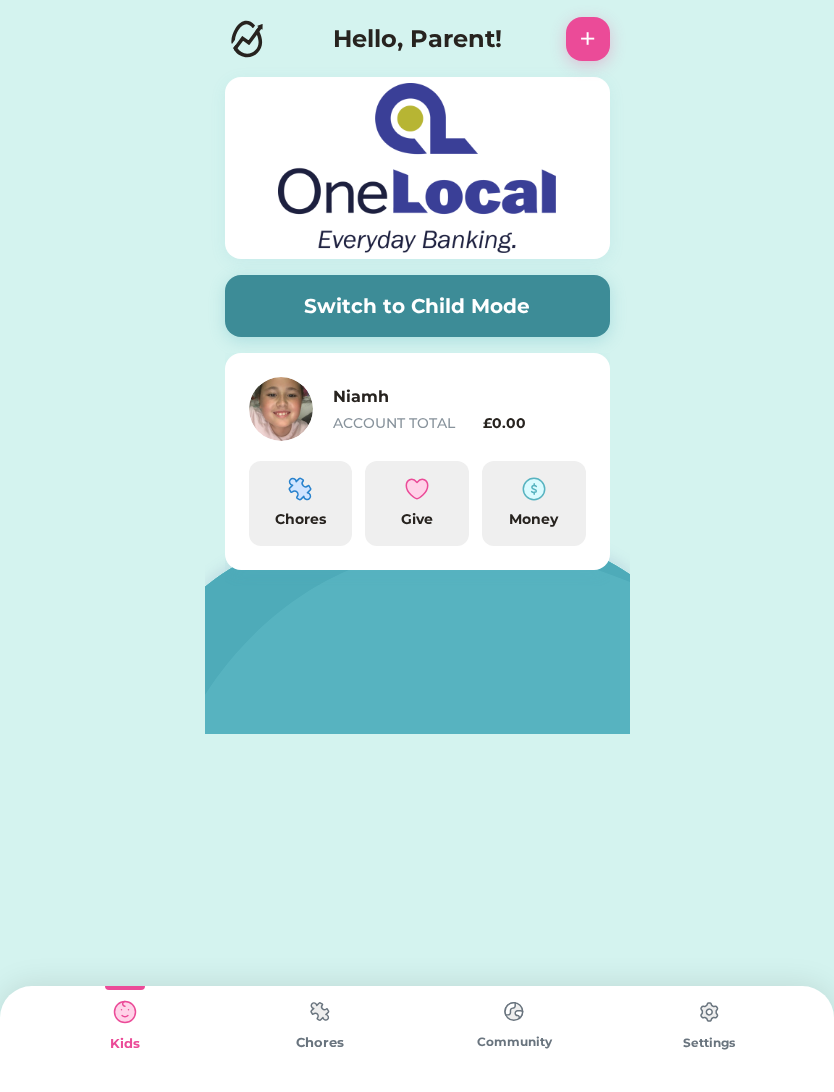 click at bounding box center [534, 489] 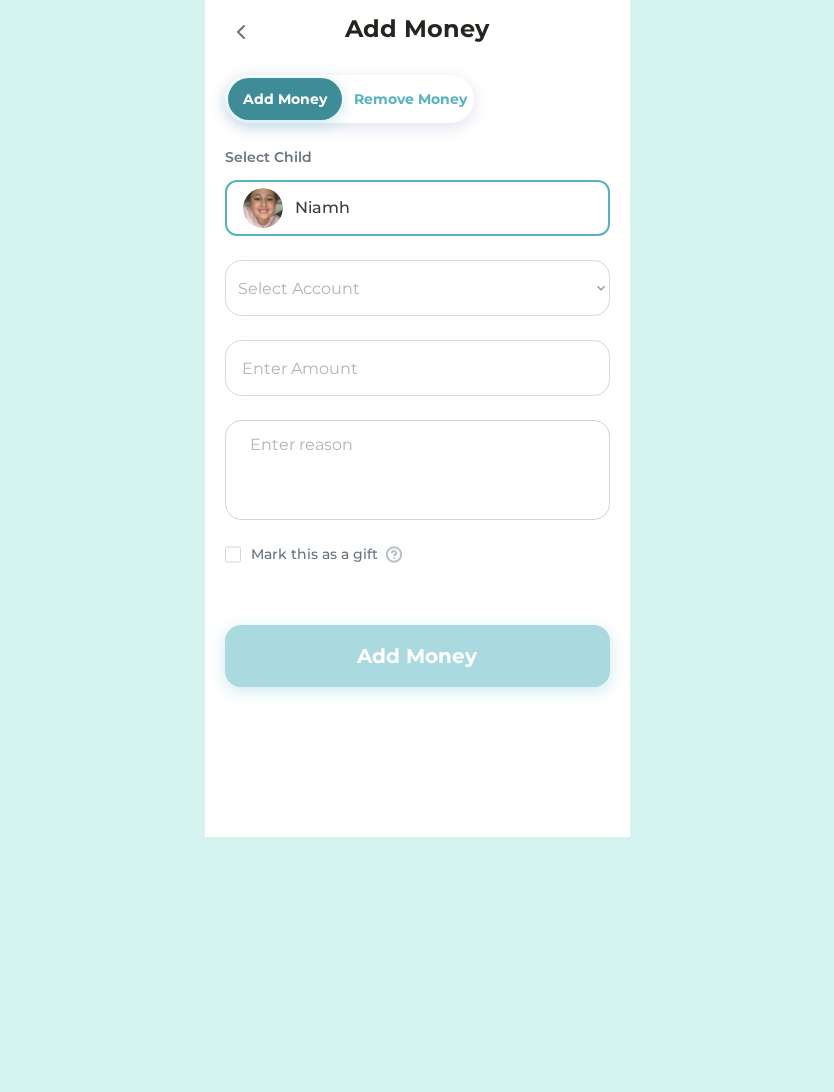 click on "Select Account OneLocal Bank Save Give Spend" at bounding box center (417, 288) 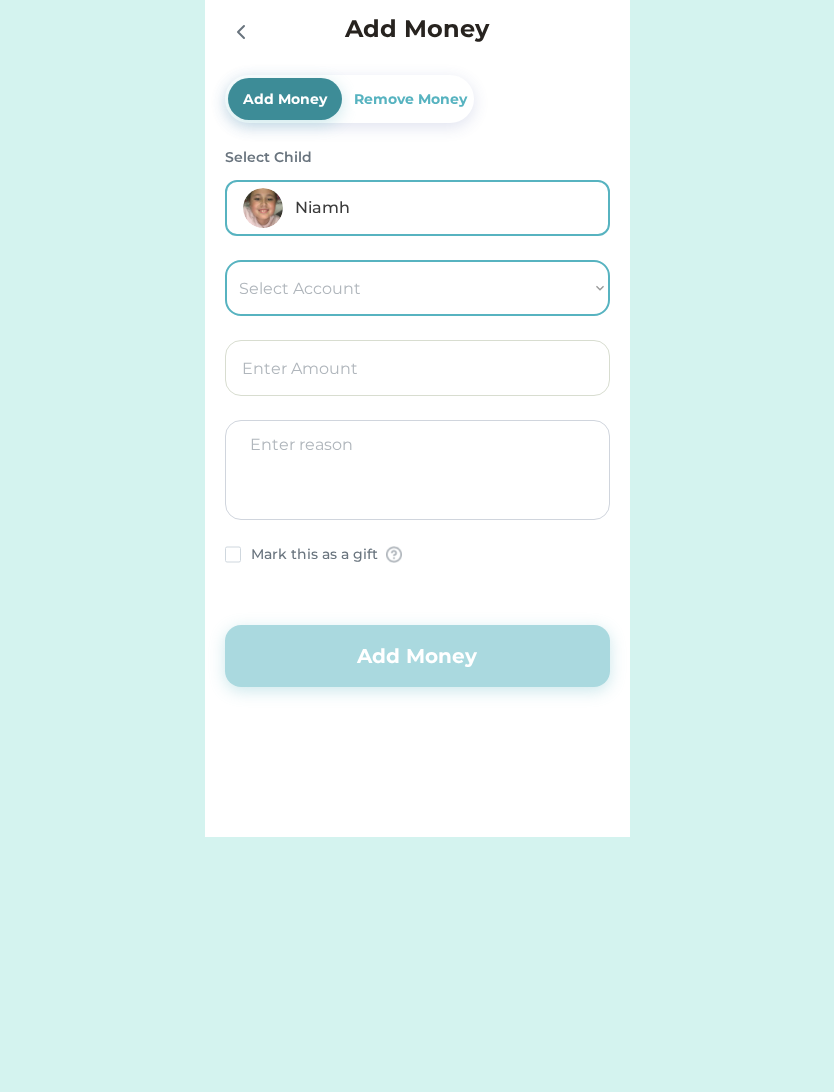 click on "Select Account OneLocal Bank Save Give Spend" at bounding box center [417, 288] 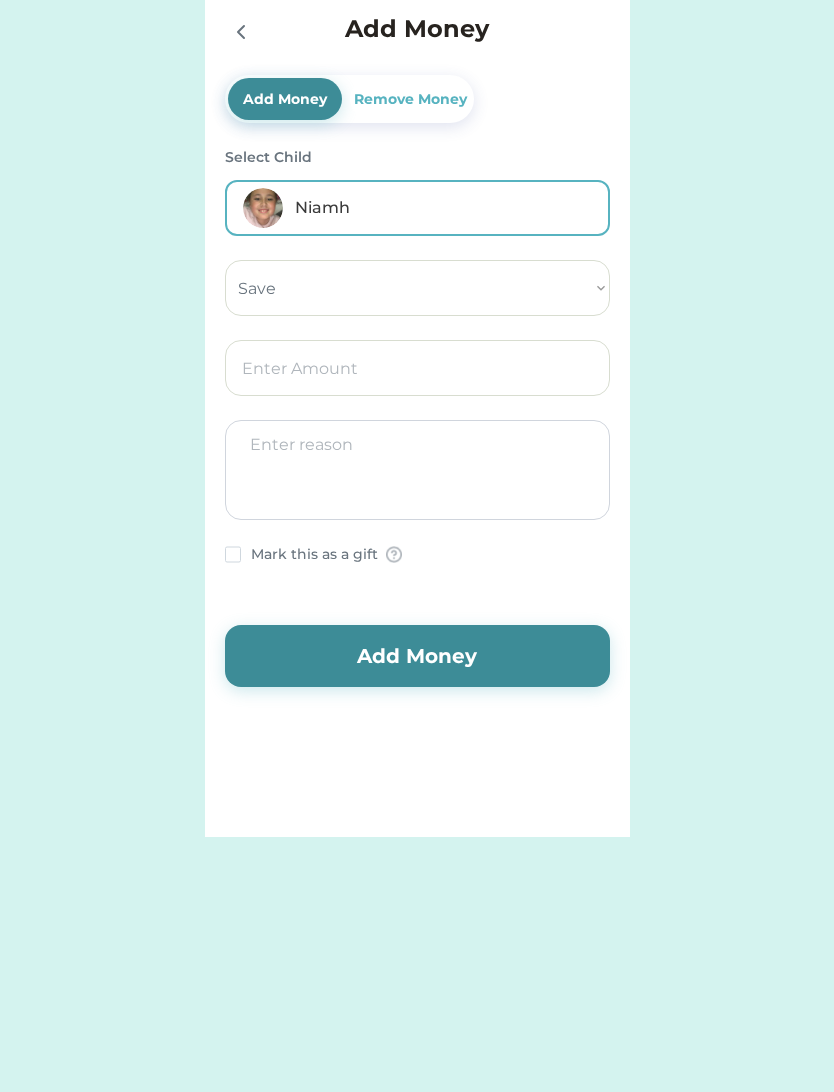 click at bounding box center [417, 368] 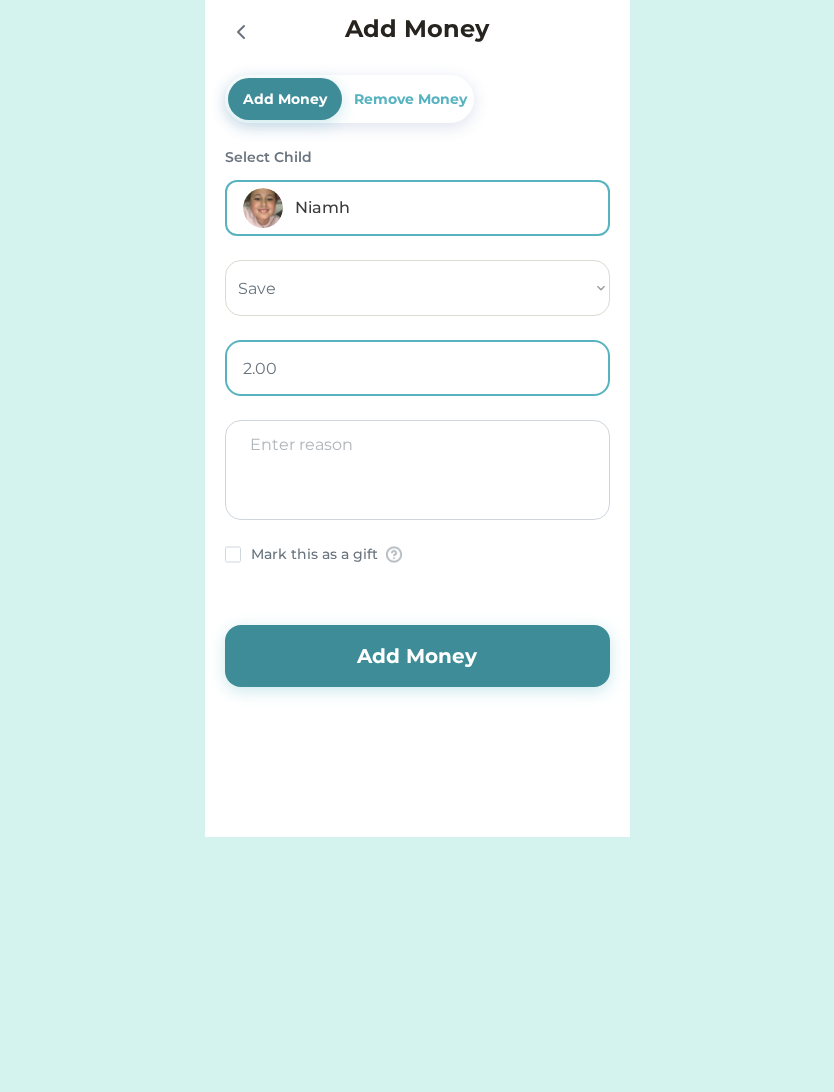 type on "21.00" 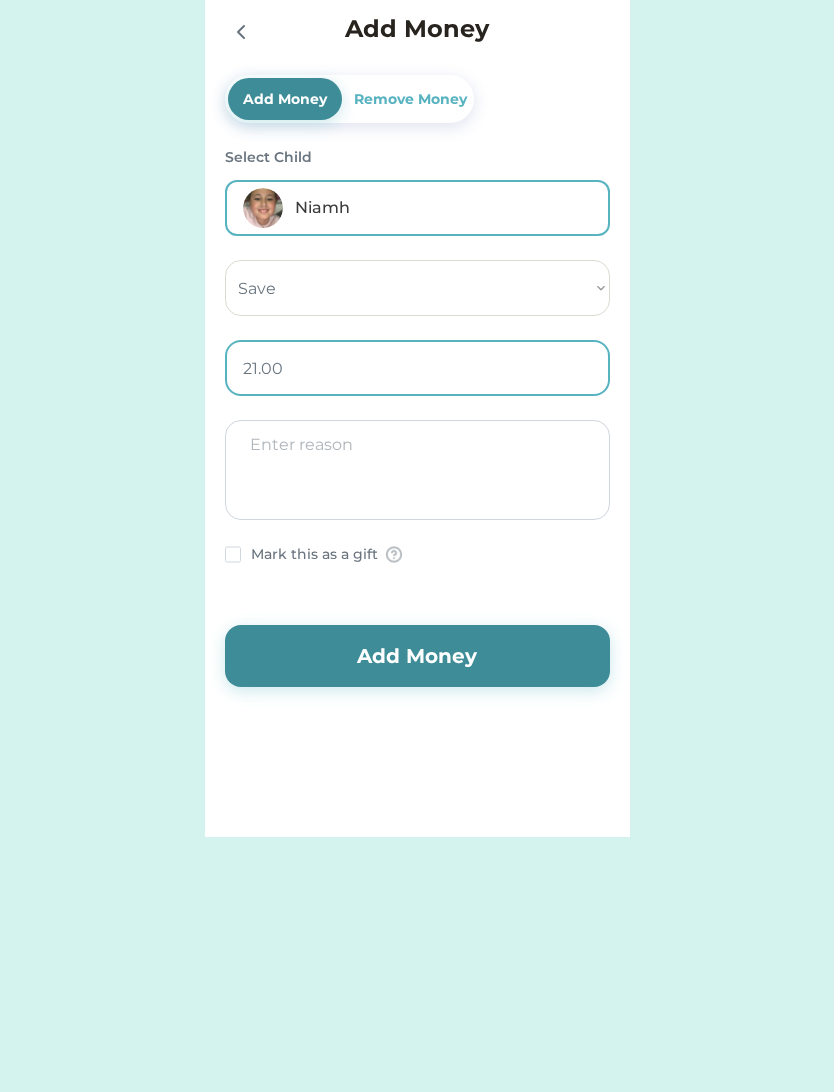 click at bounding box center [417, 368] 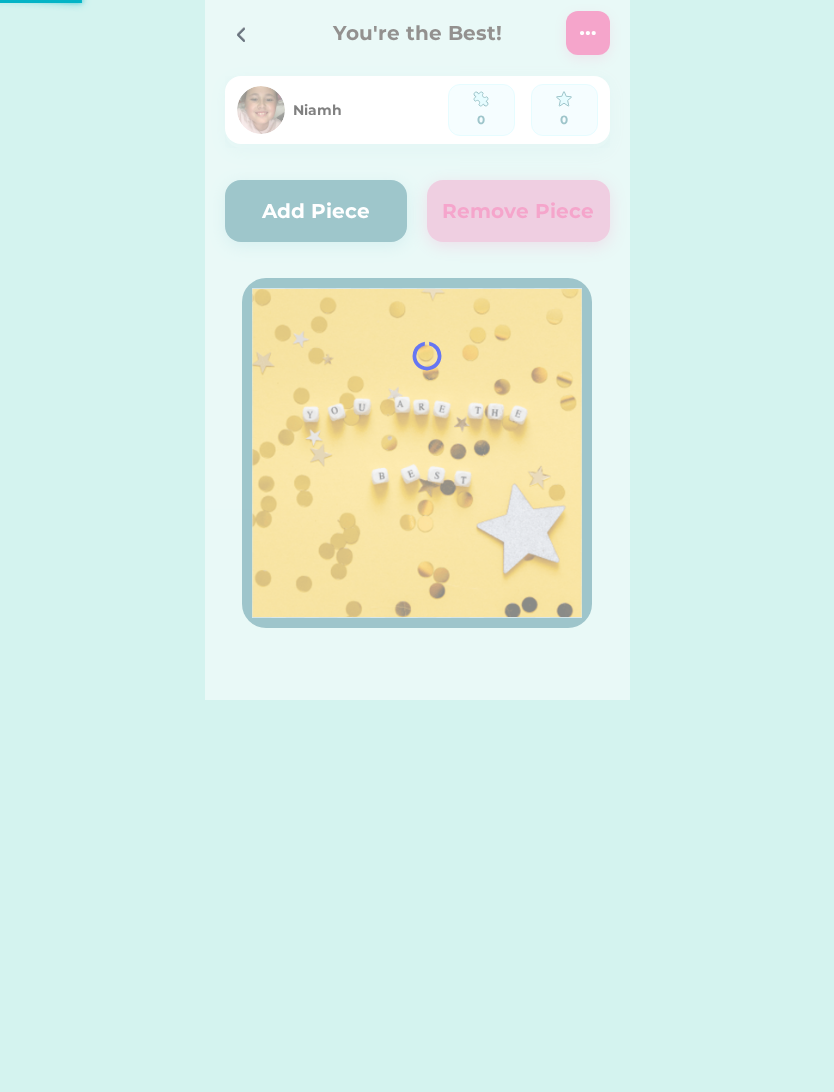 scroll, scrollTop: 0, scrollLeft: 0, axis: both 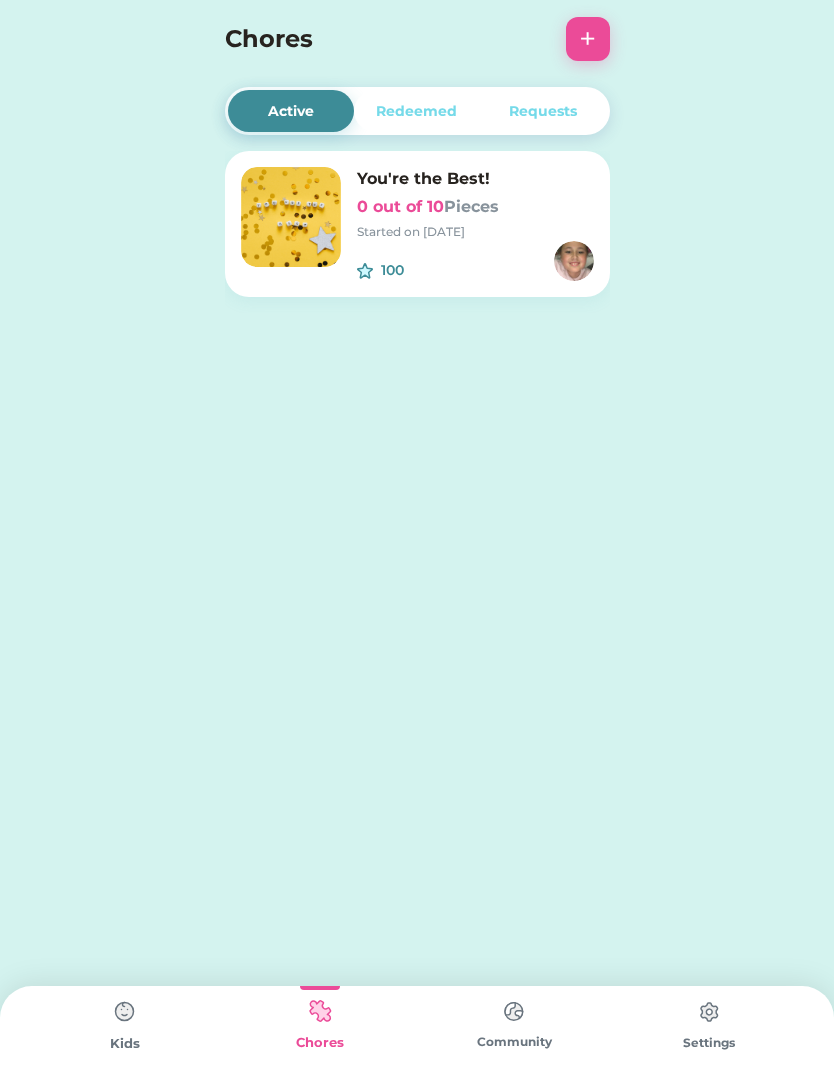 click on "Redeemed" at bounding box center [416, 111] 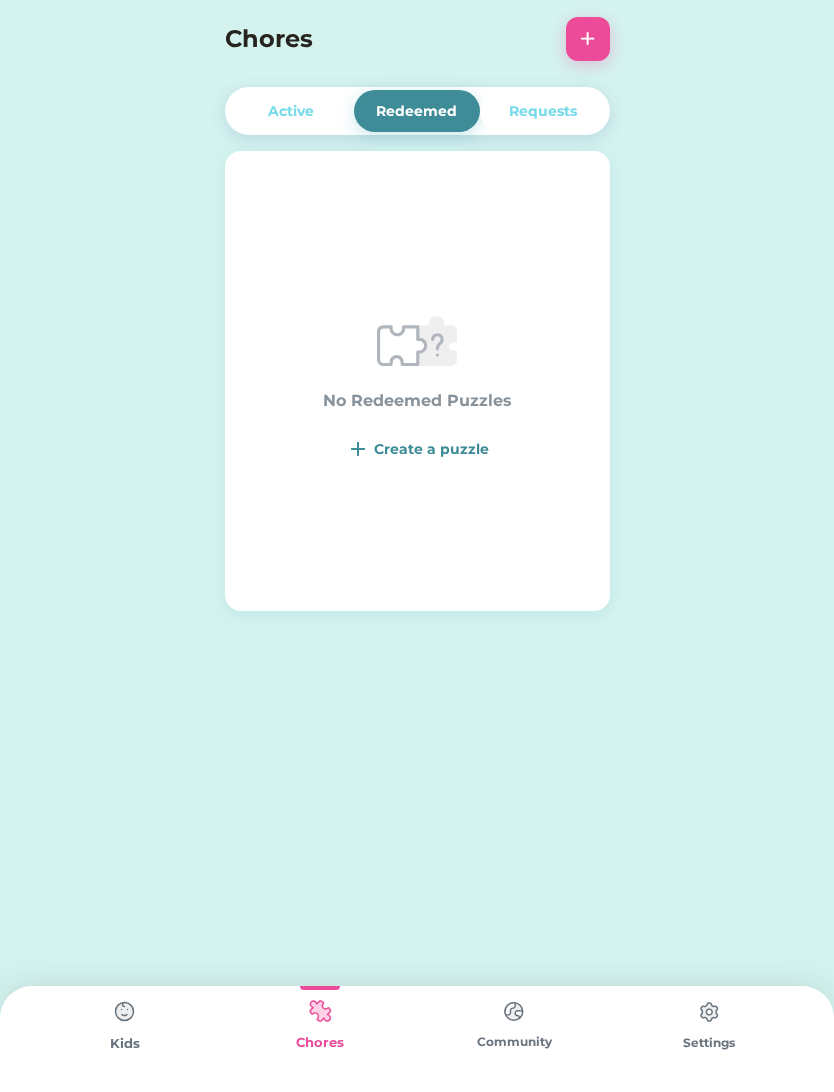 click on "Active" at bounding box center [291, 111] 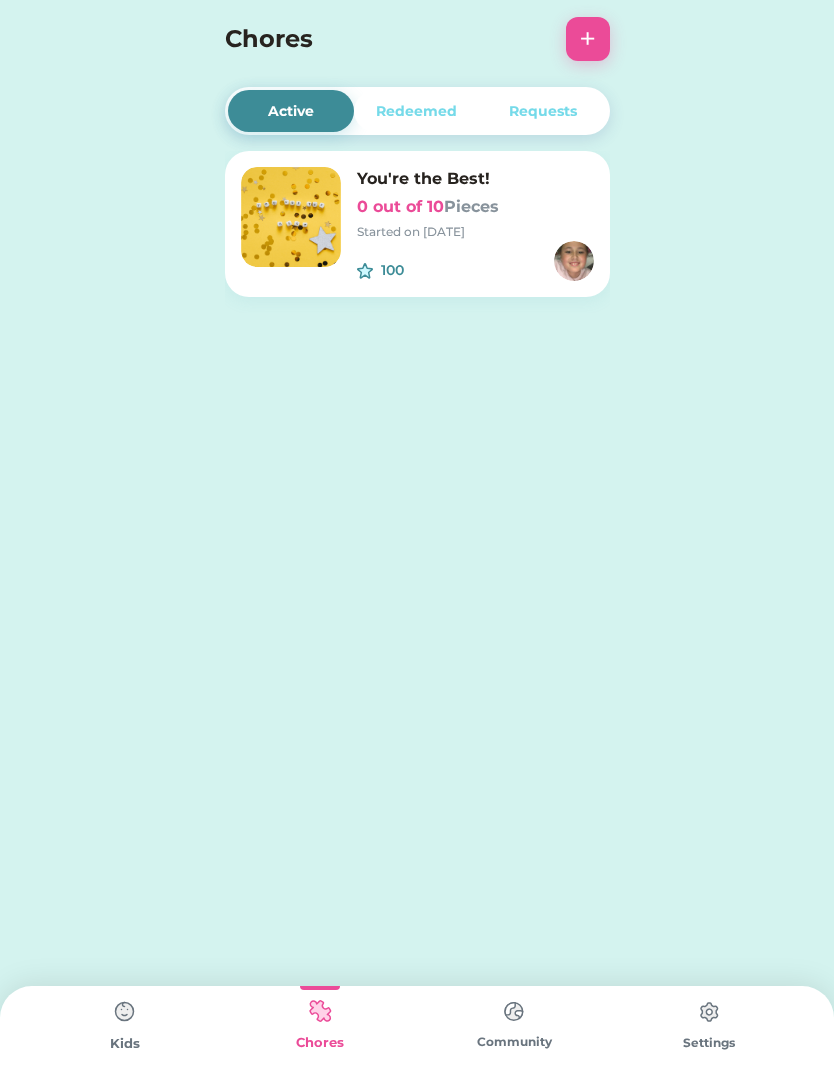 click on "+" at bounding box center [588, 39] 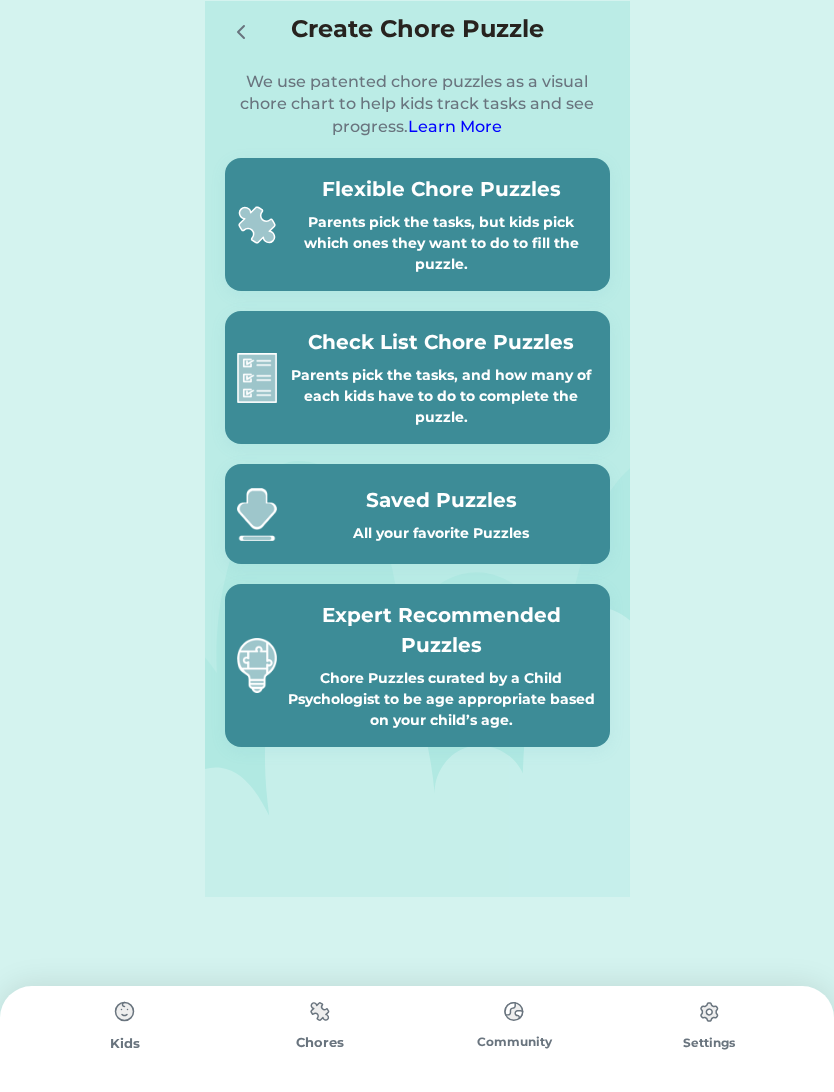 click at bounding box center [257, 225] 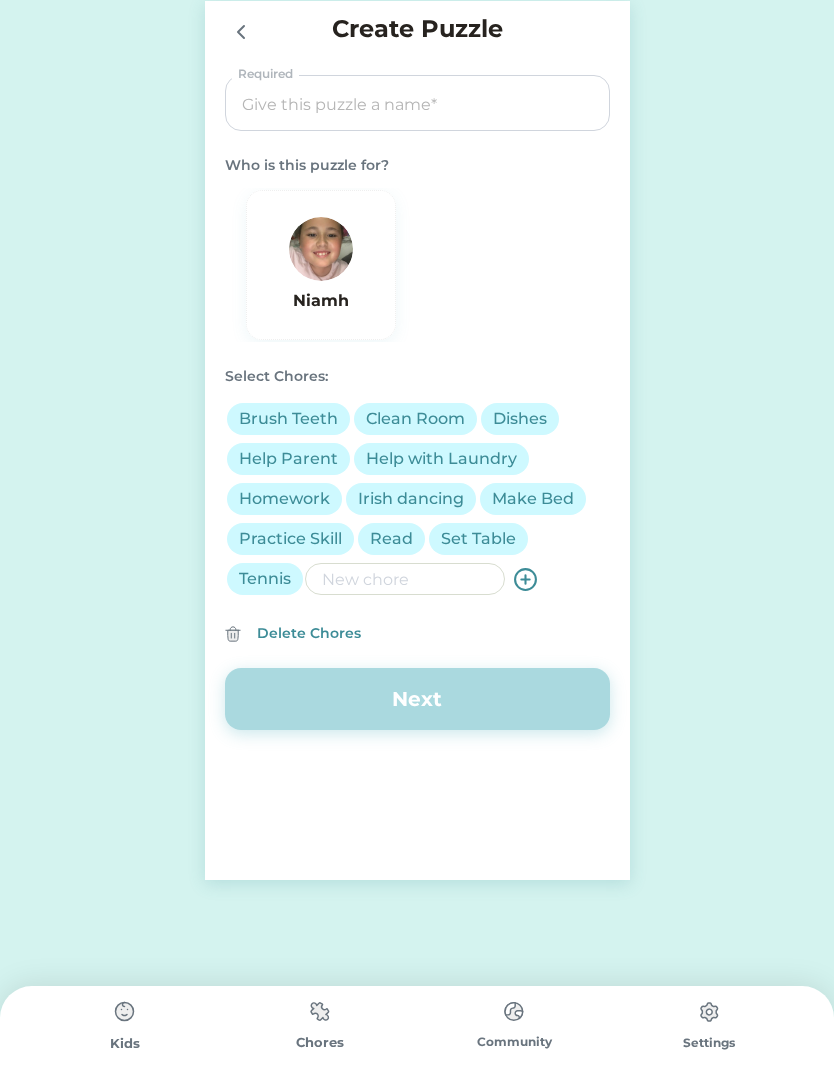 click at bounding box center (417, 104) 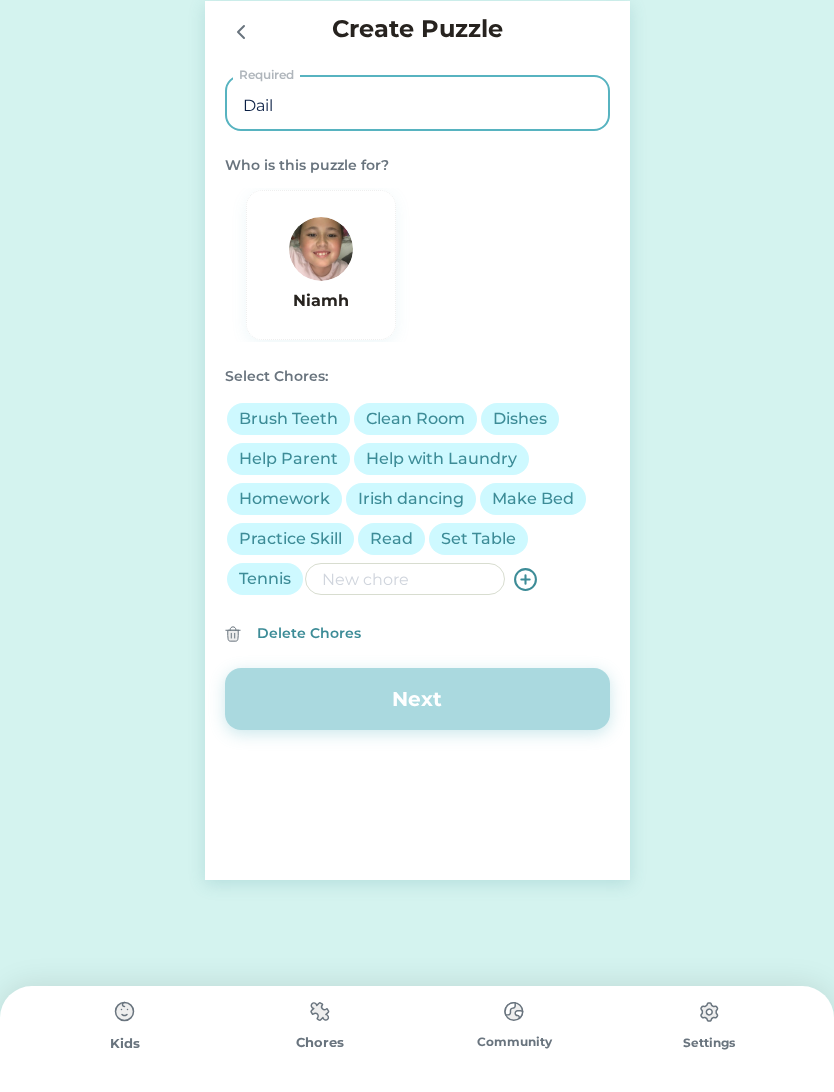 type on "Daily" 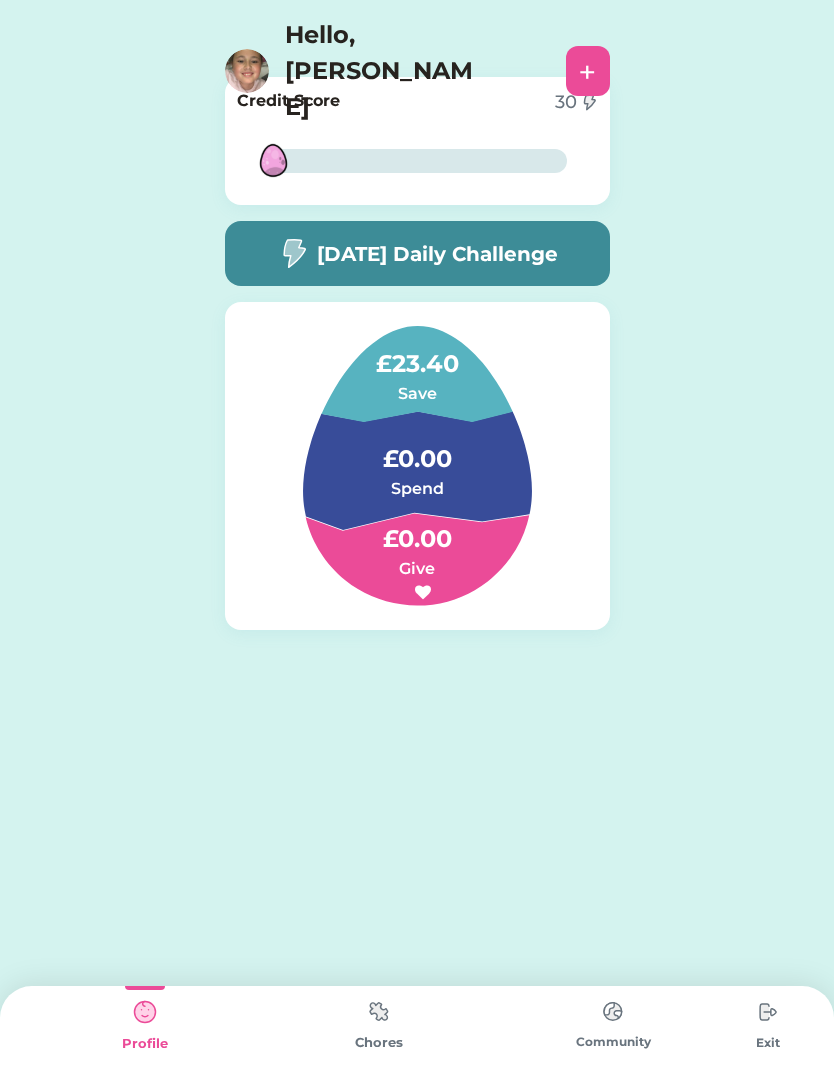 scroll, scrollTop: 0, scrollLeft: 0, axis: both 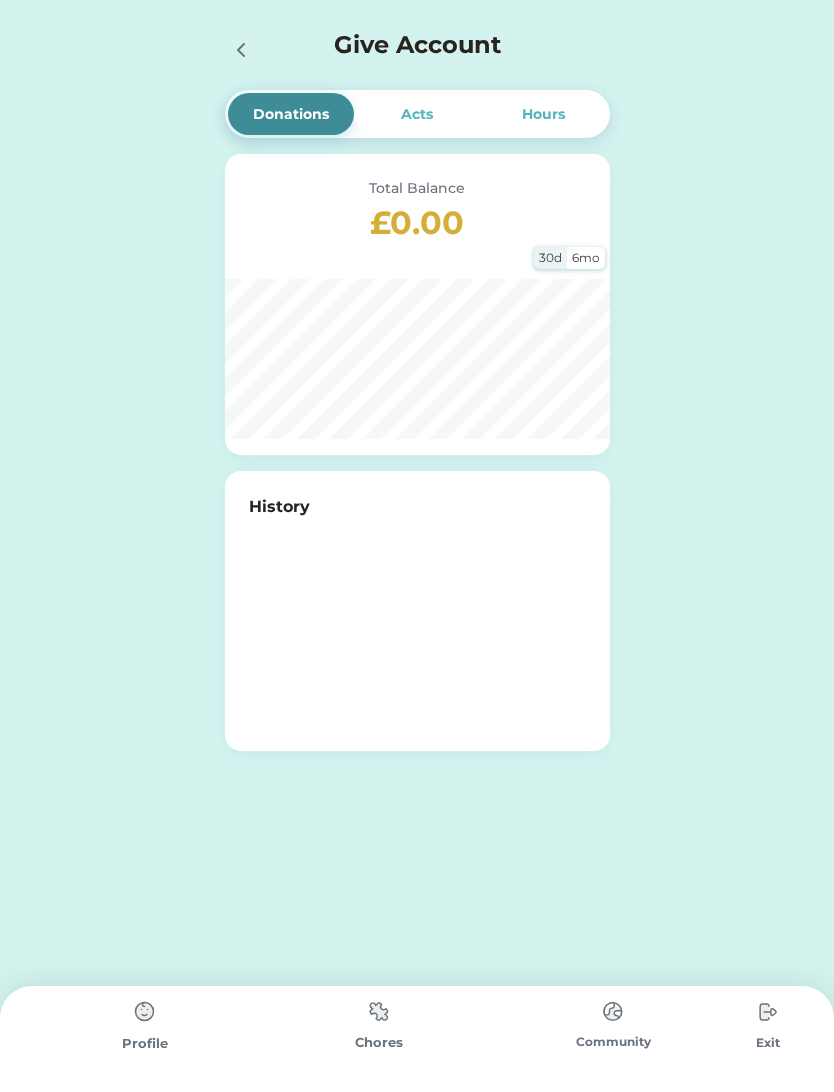 click on "Give Account" at bounding box center [417, 49] 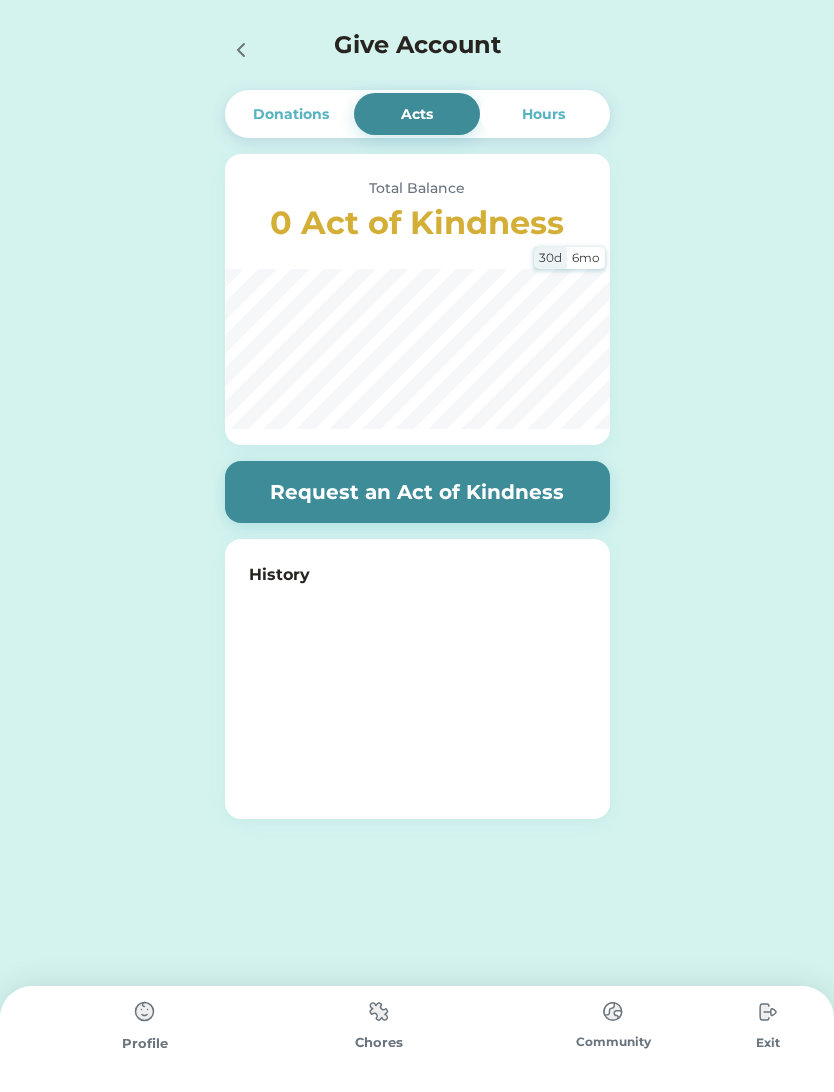 click on "Donations" at bounding box center (291, 114) 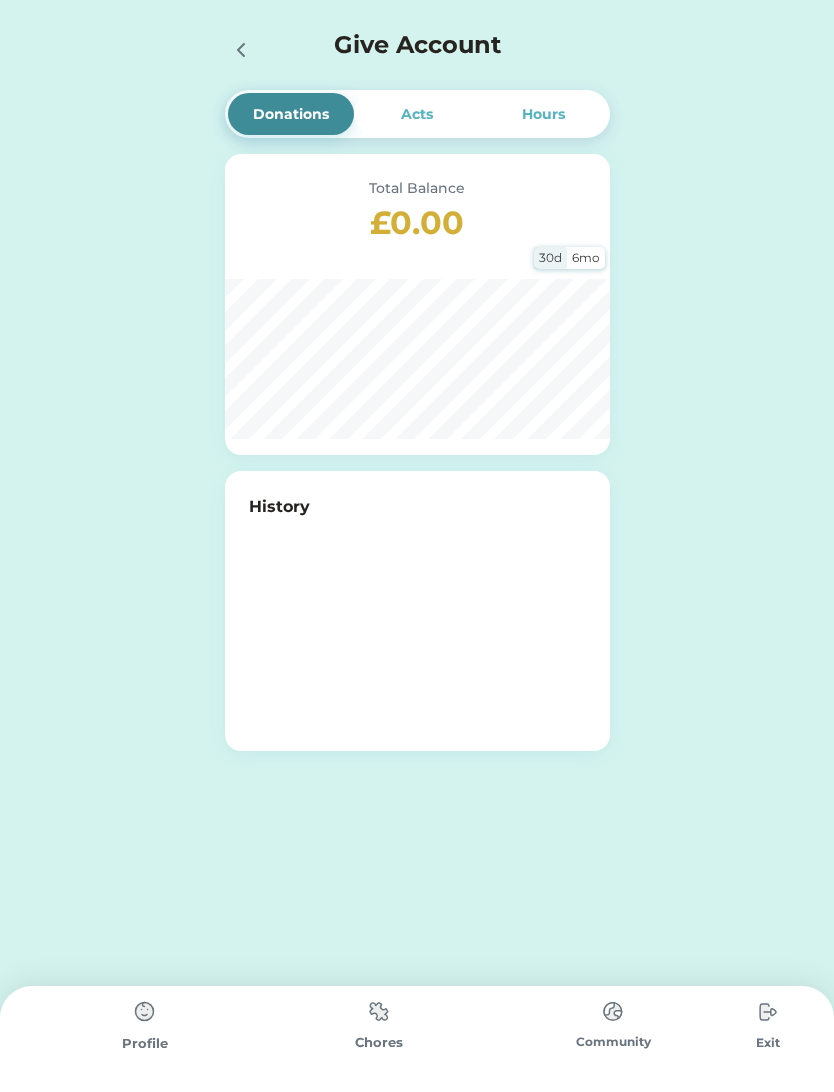 click on "Acts" at bounding box center (417, 114) 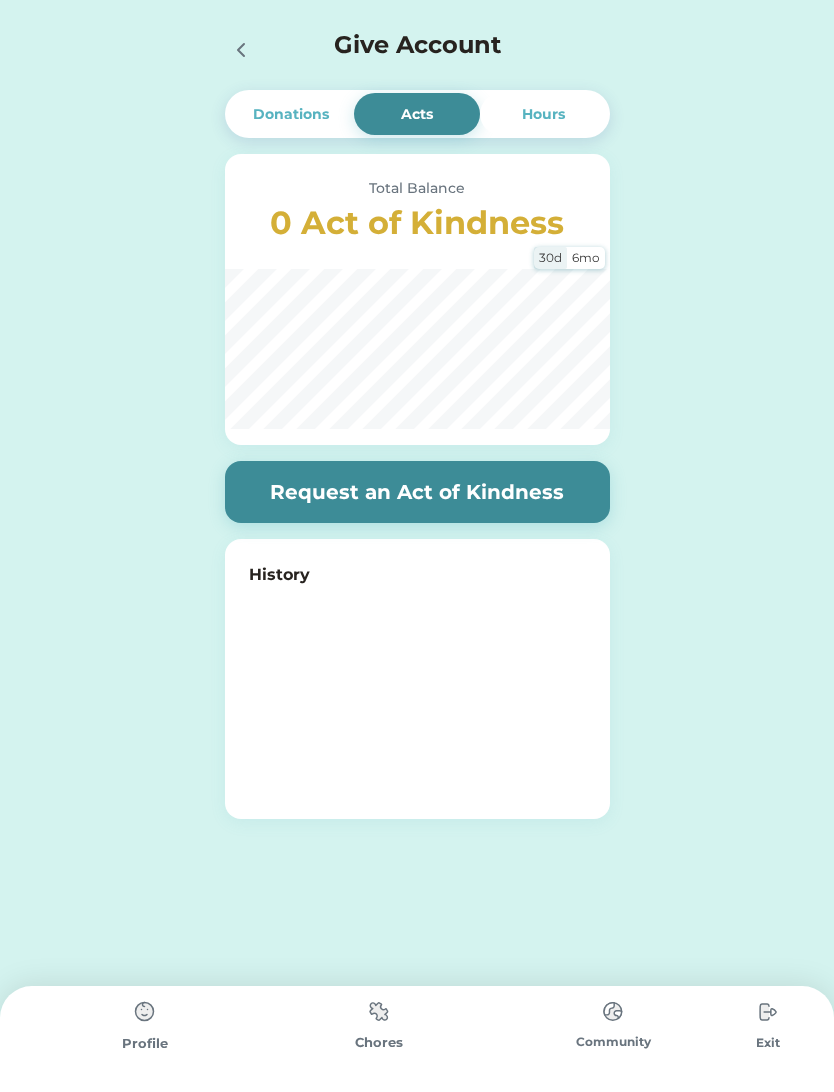 click on "Hours" at bounding box center (543, 114) 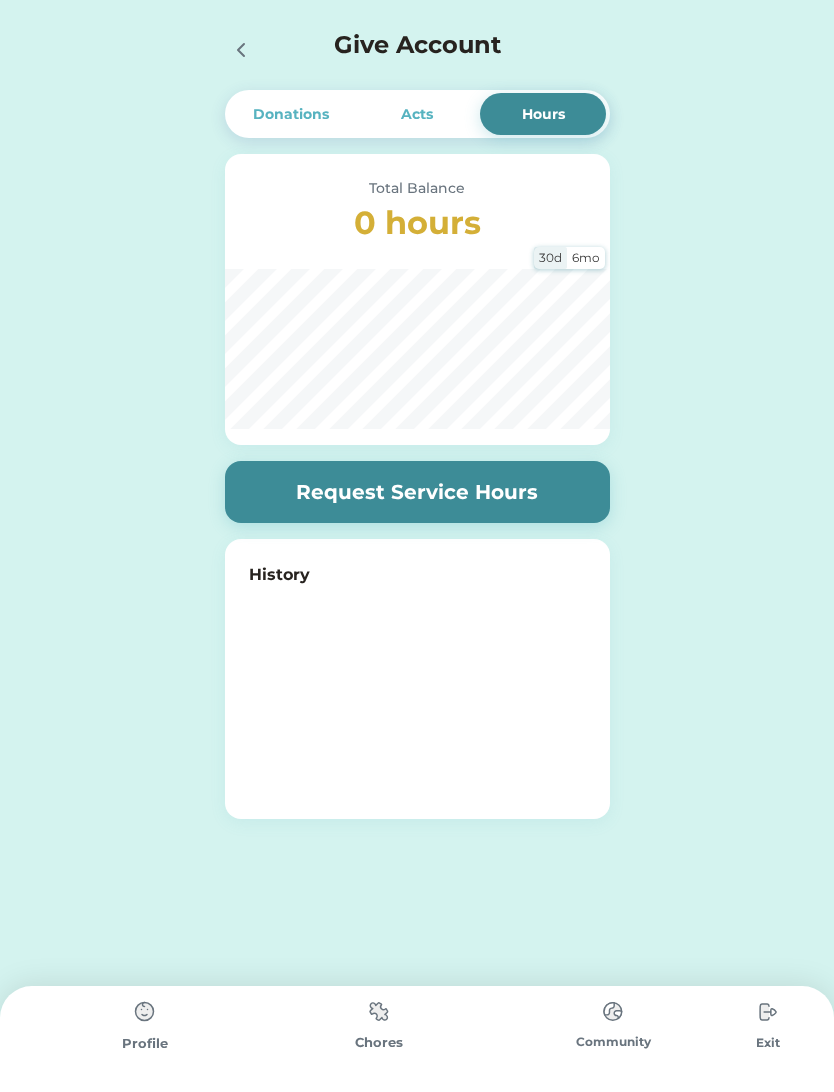 click at bounding box center (247, 49) 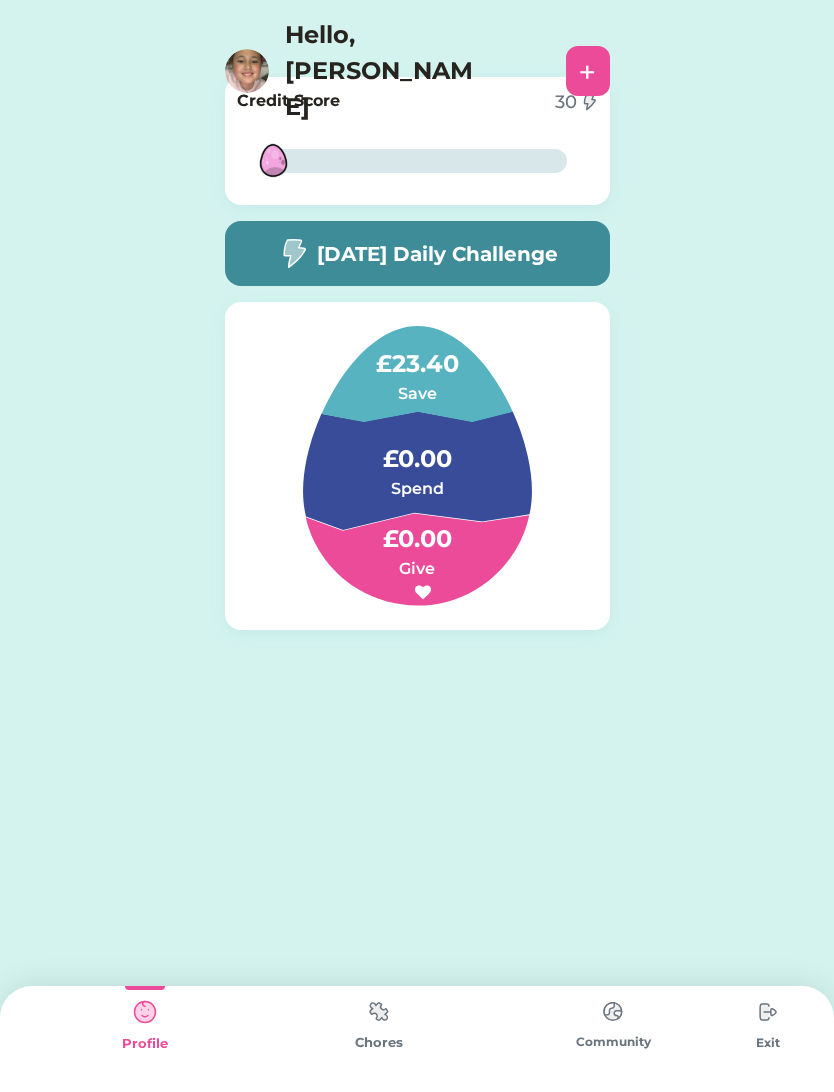click on "Spend" at bounding box center [417, 489] 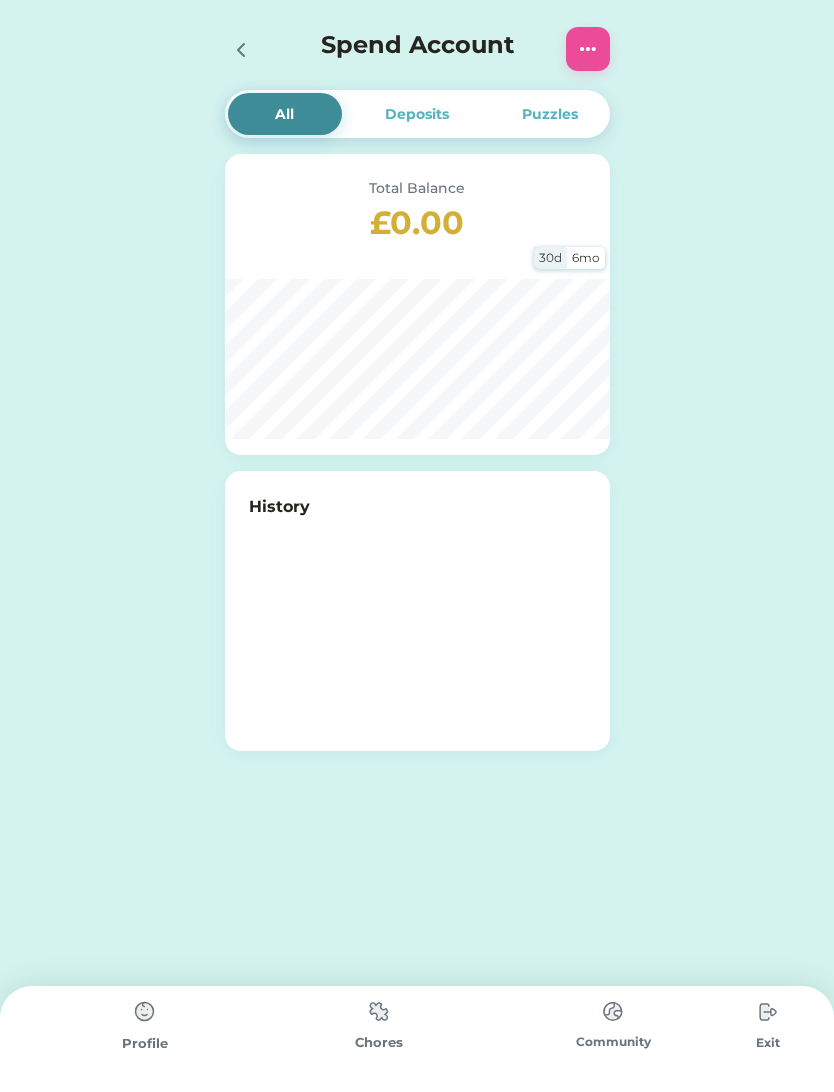 click 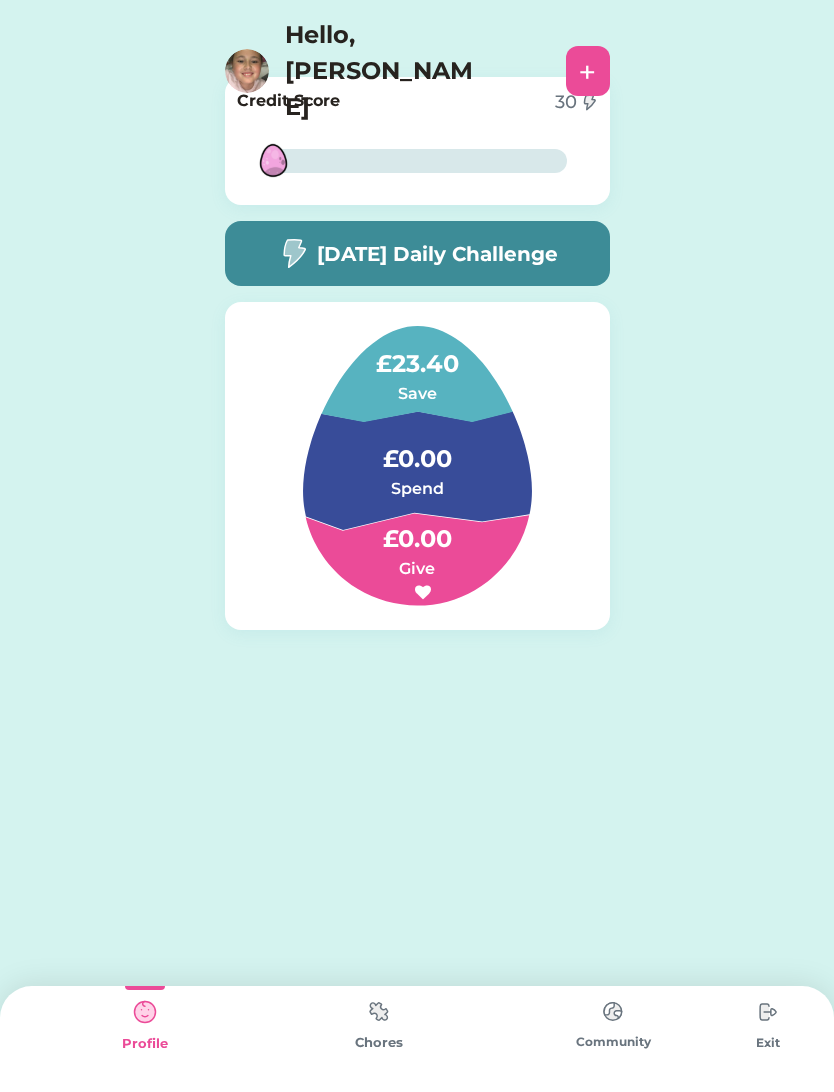 click 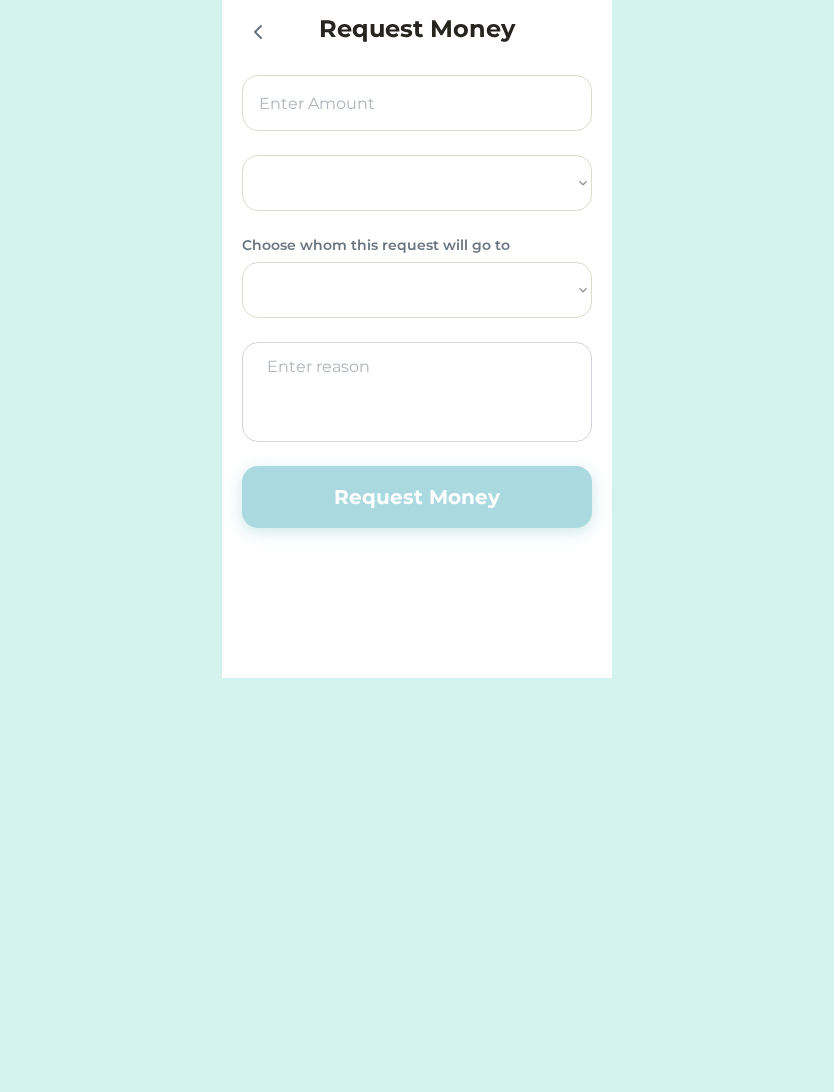 select on ""PLACEHOLDER_1427118222253"" 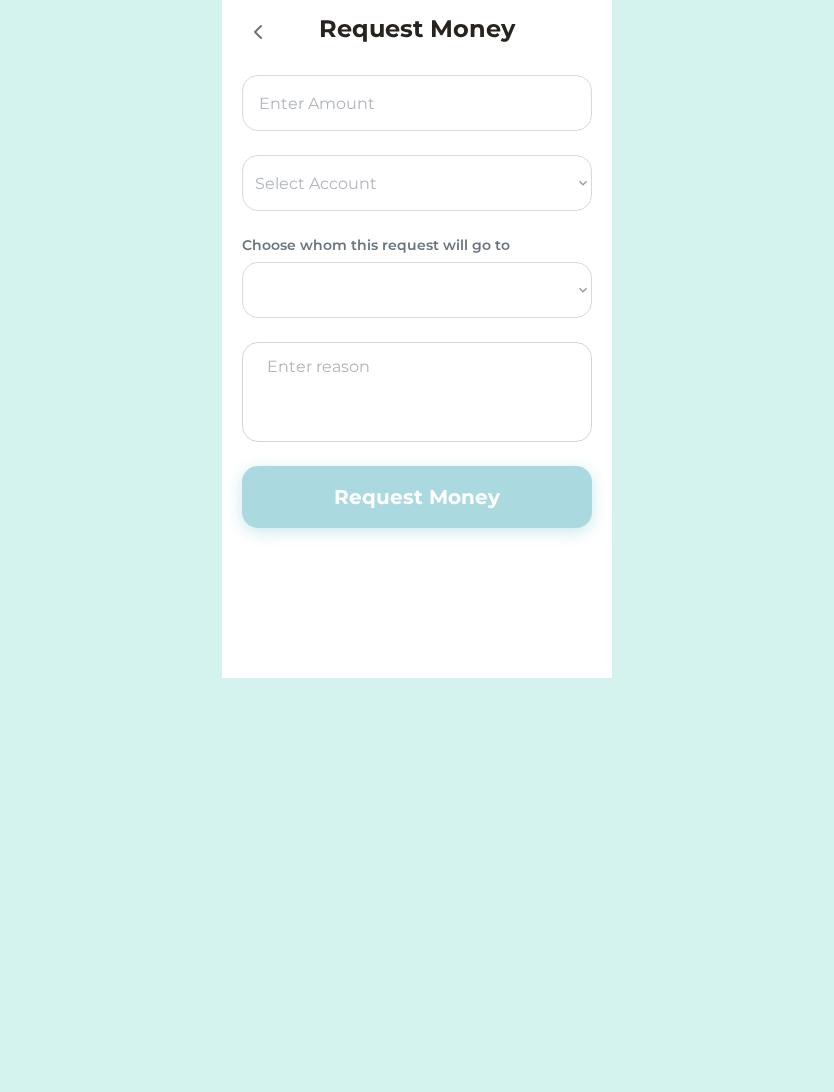 select on ""1348695171700984260__LOOKUP__1752440657011x387209763597207200"" 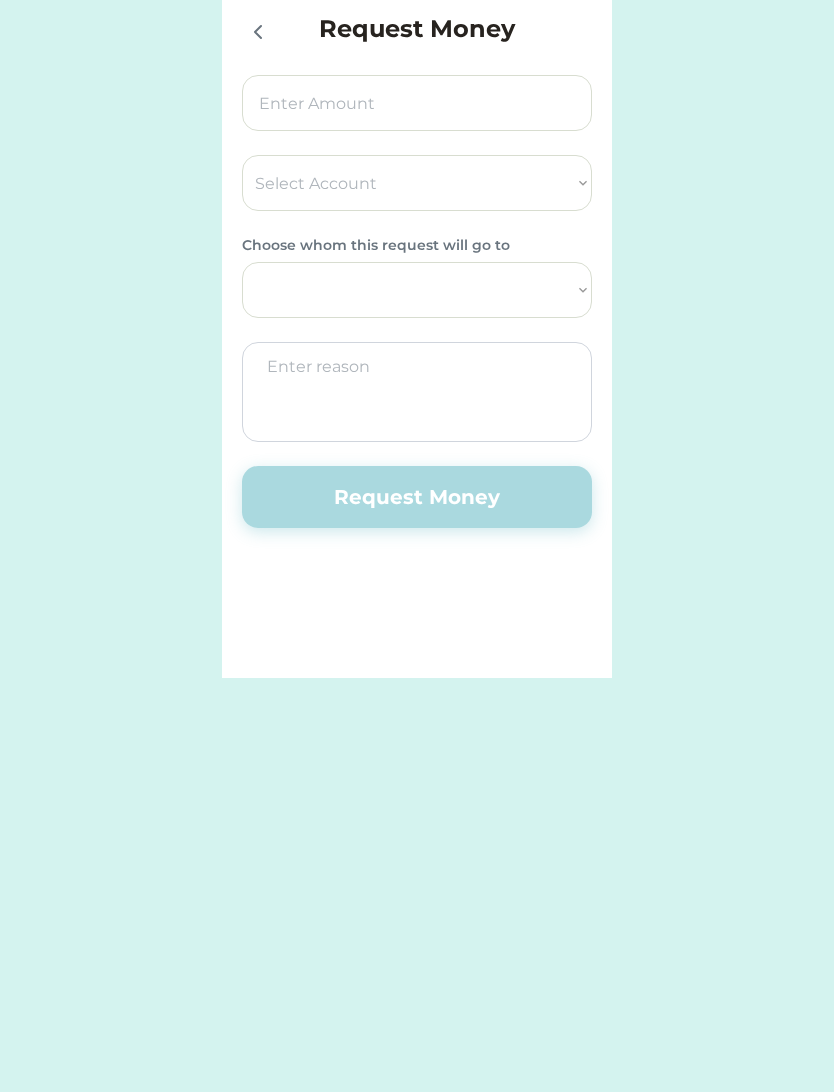click 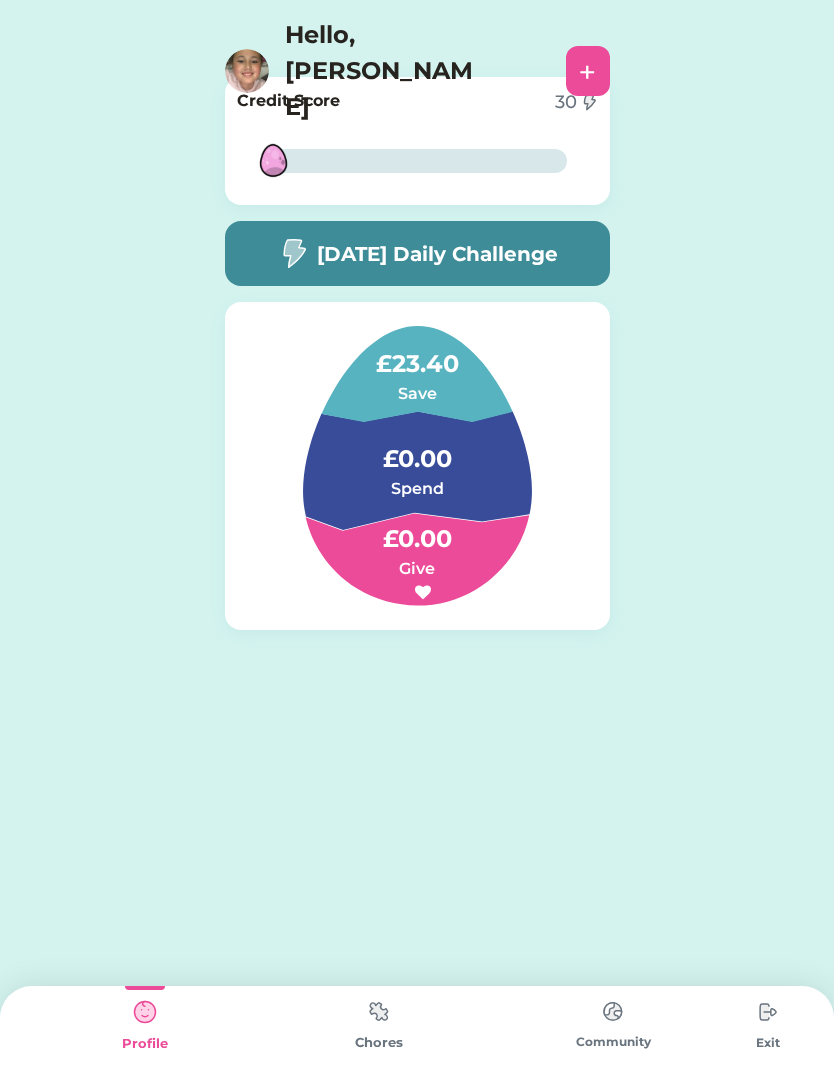 click 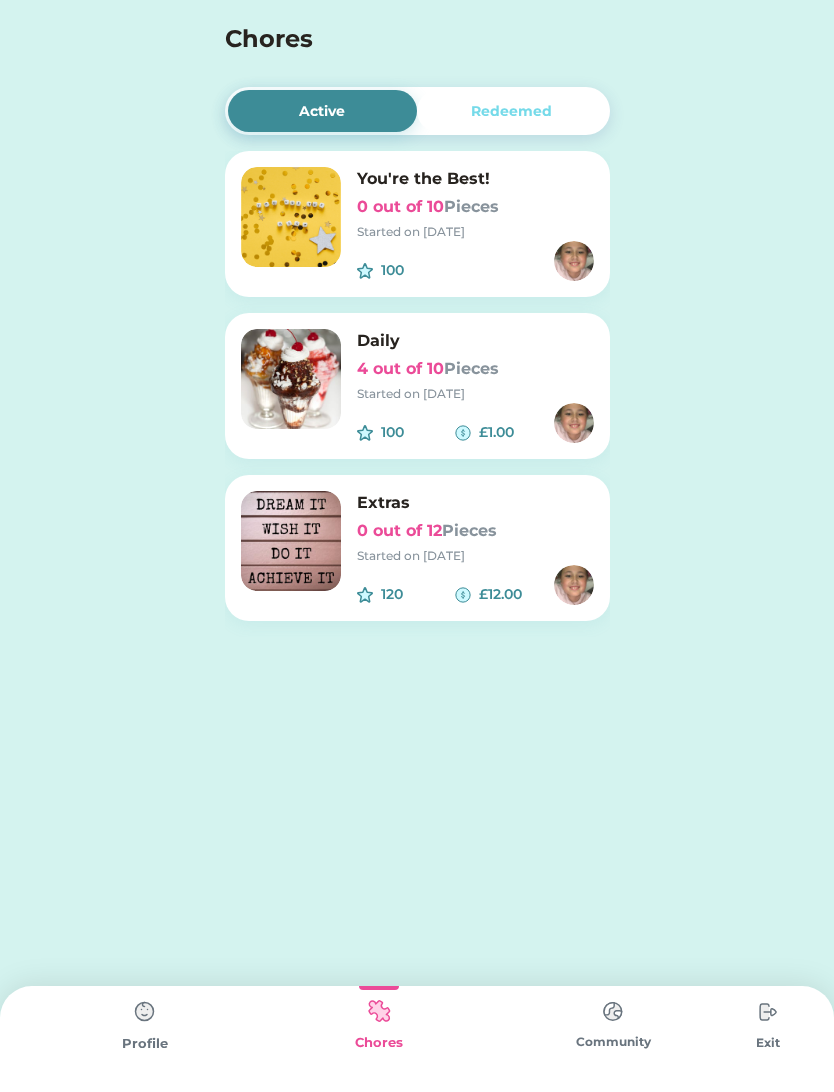 click on "Chores" at bounding box center (417, 34) 